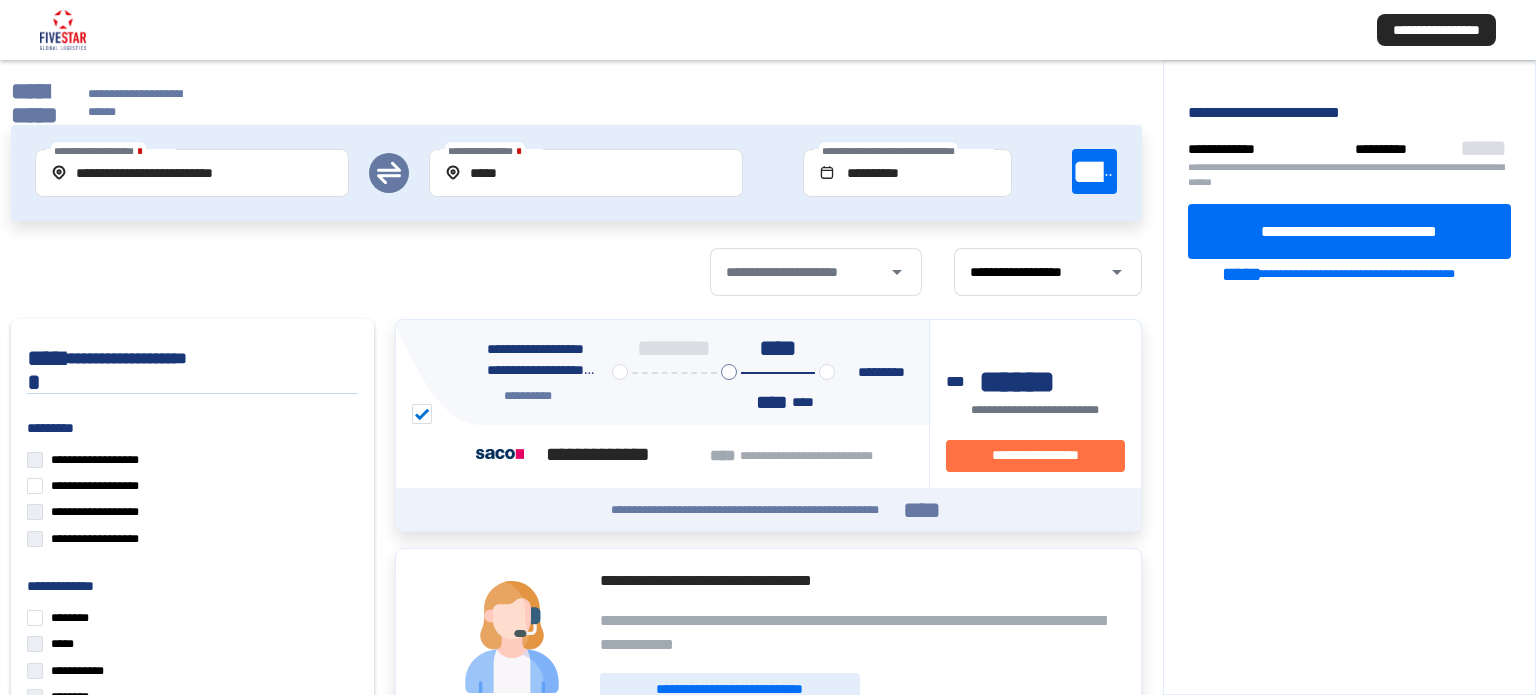 click on "**********" at bounding box center [192, 173] 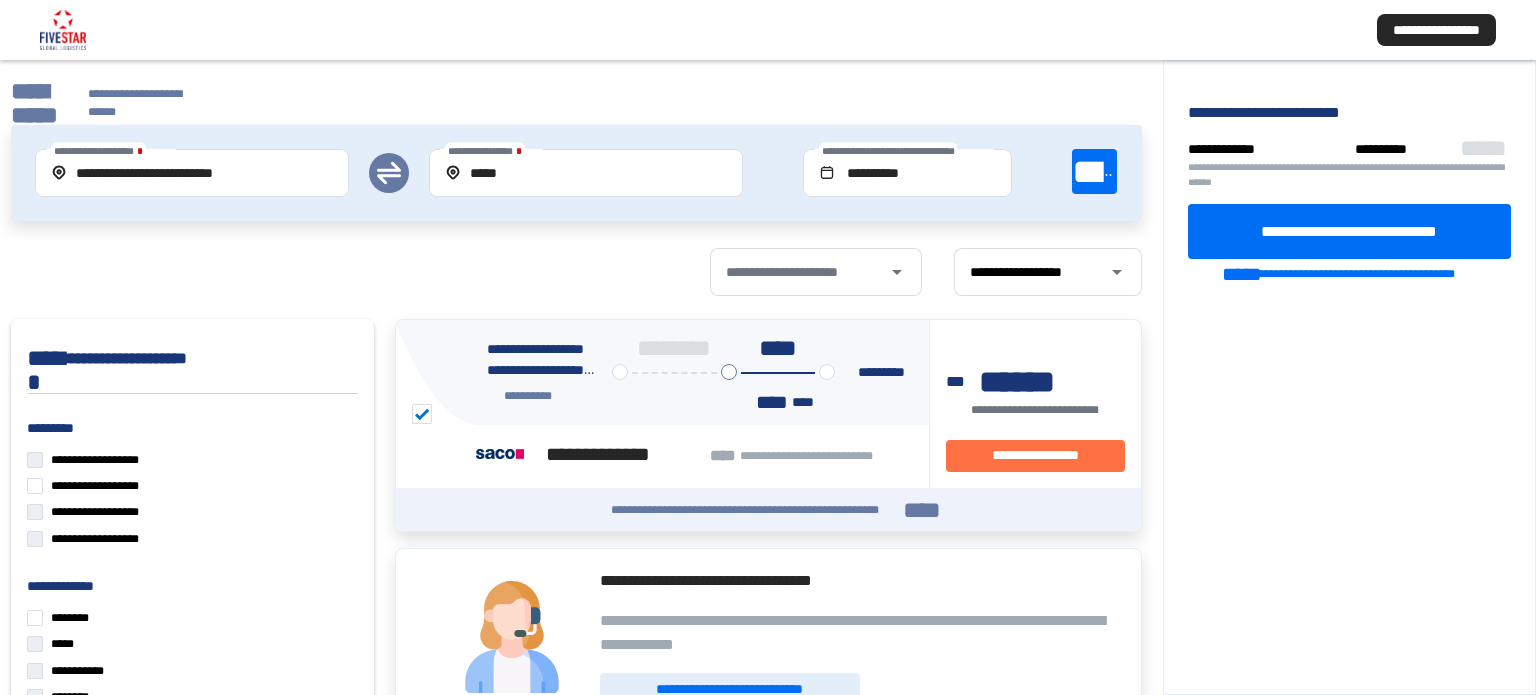 click on "**********" at bounding box center [99, 103] 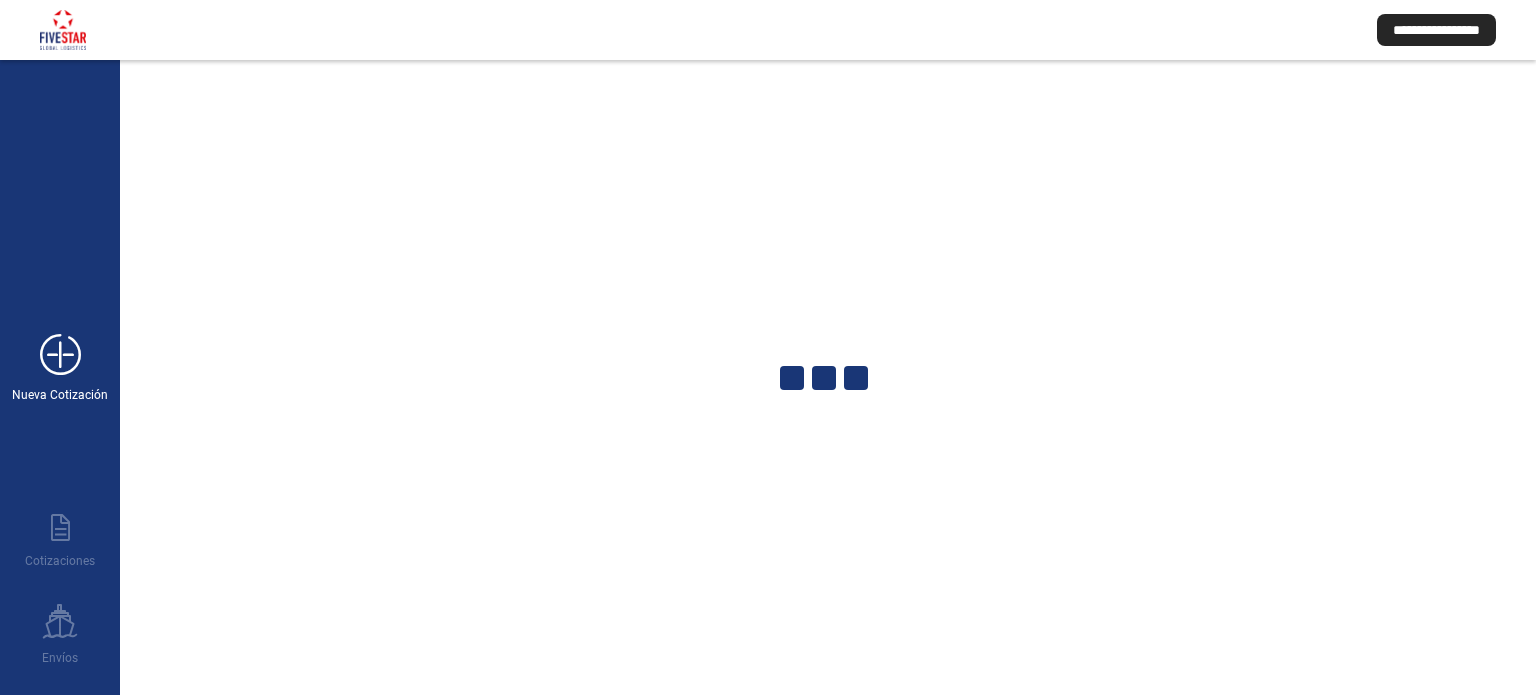 click on "add_new" at bounding box center [60, 355] 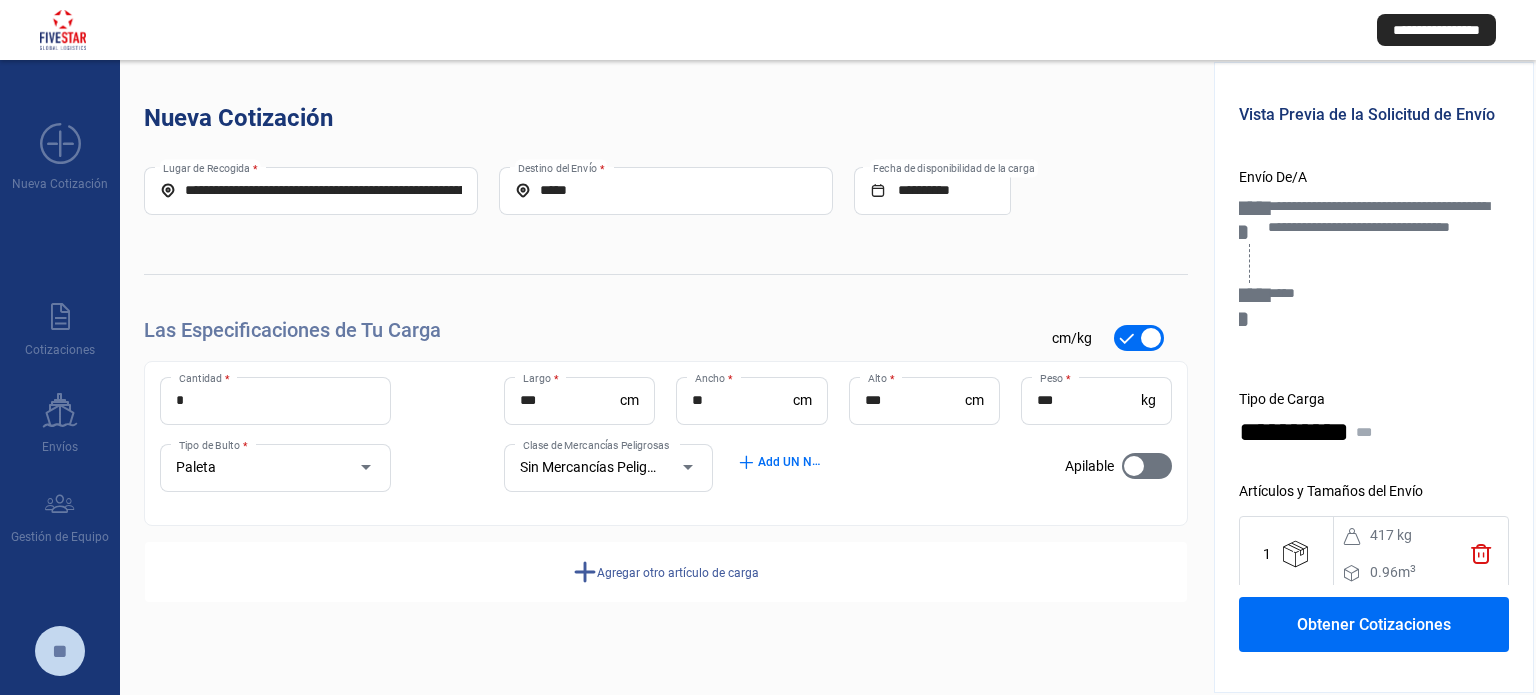 click on "**********" at bounding box center [311, 190] 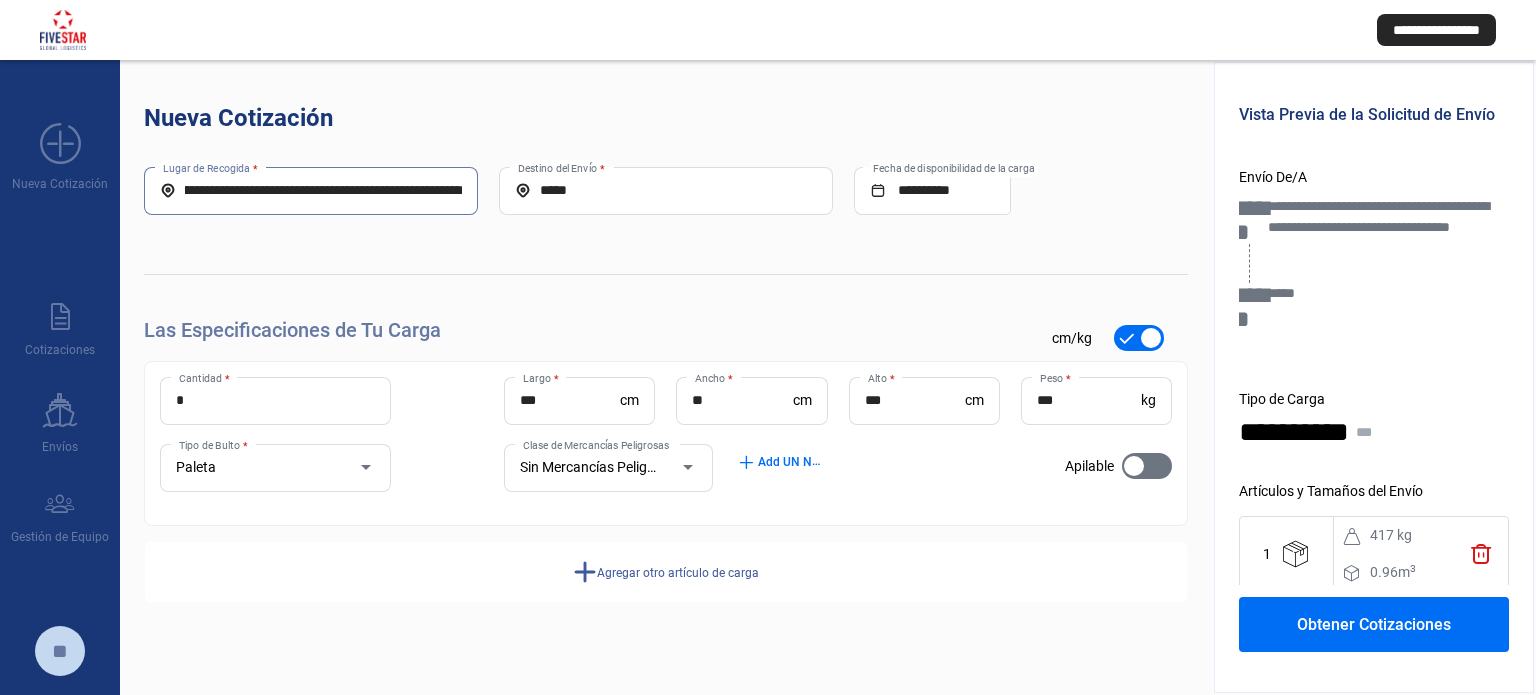 scroll, scrollTop: 0, scrollLeft: 228, axis: horizontal 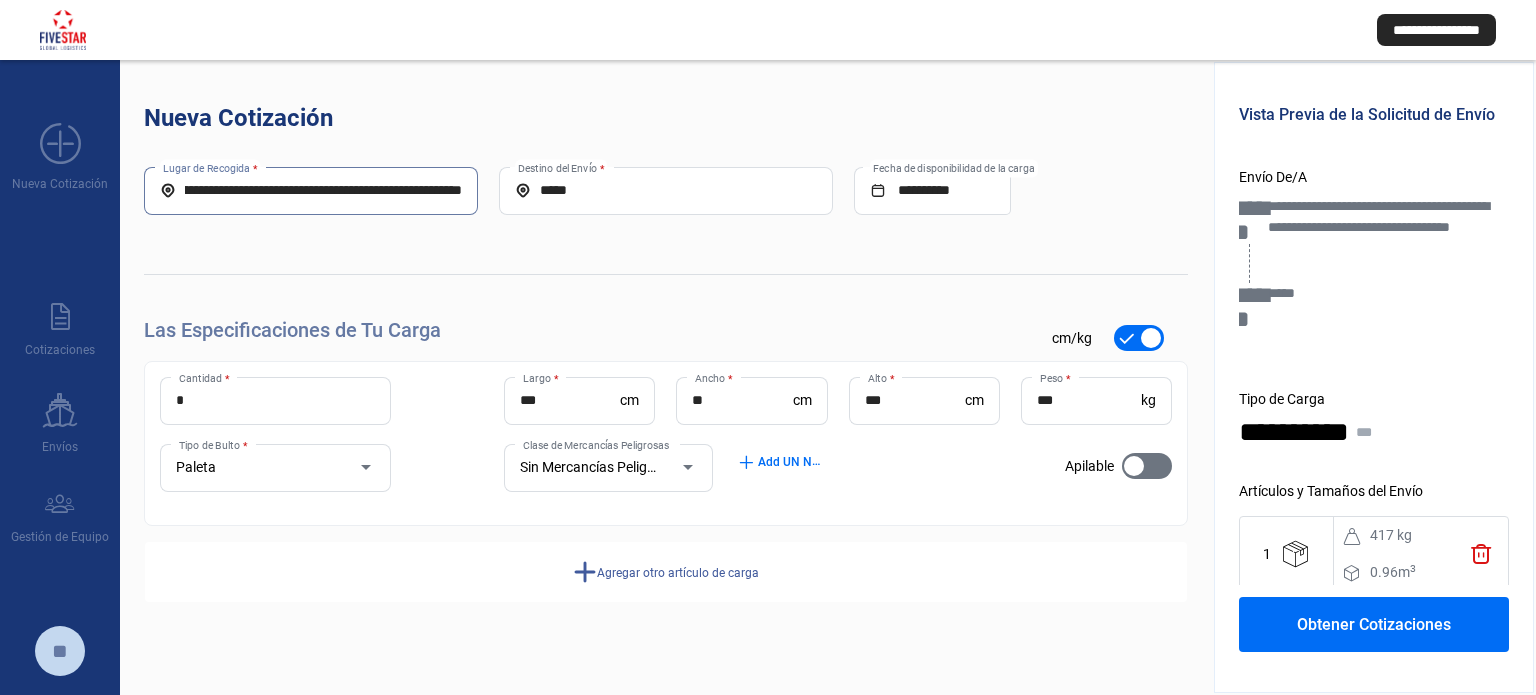 drag, startPoint x: 188, startPoint y: 184, endPoint x: 508, endPoint y: 170, distance: 320.3061 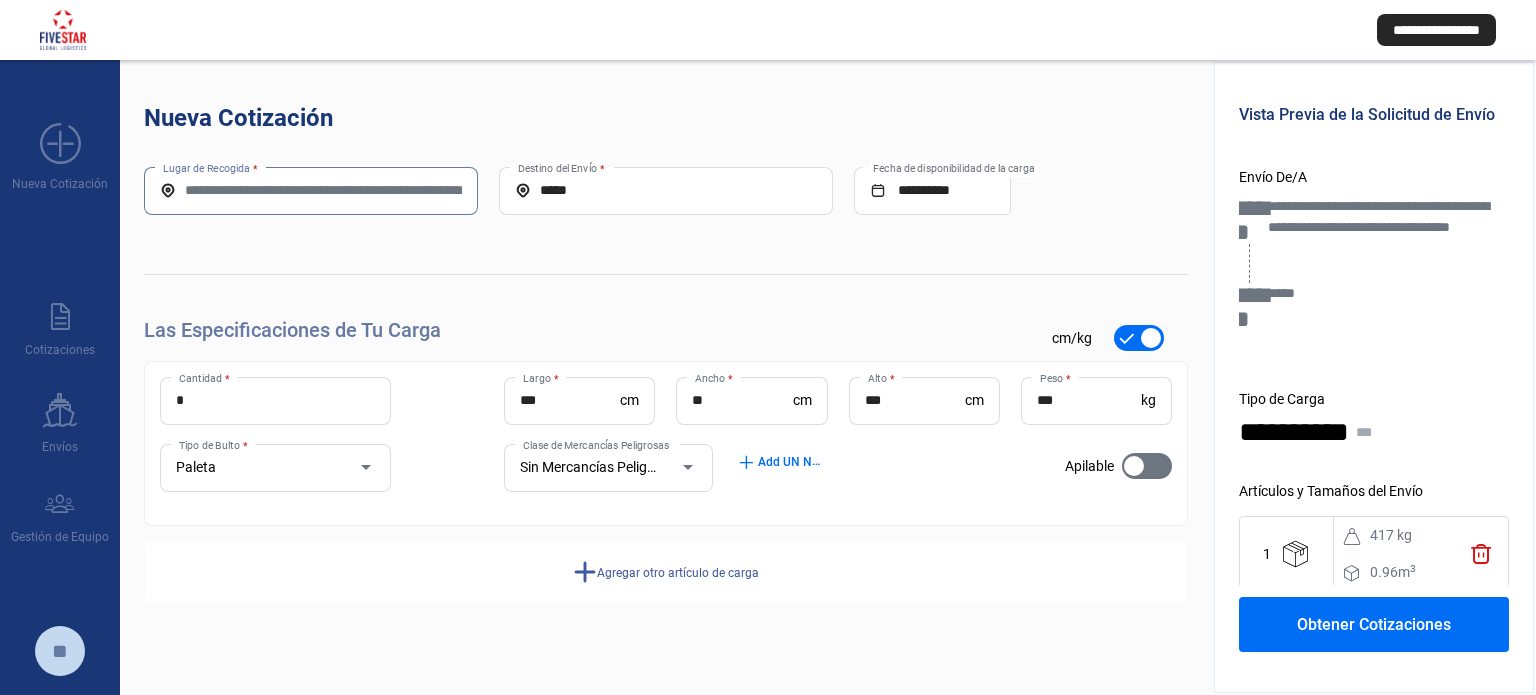 scroll, scrollTop: 0, scrollLeft: 0, axis: both 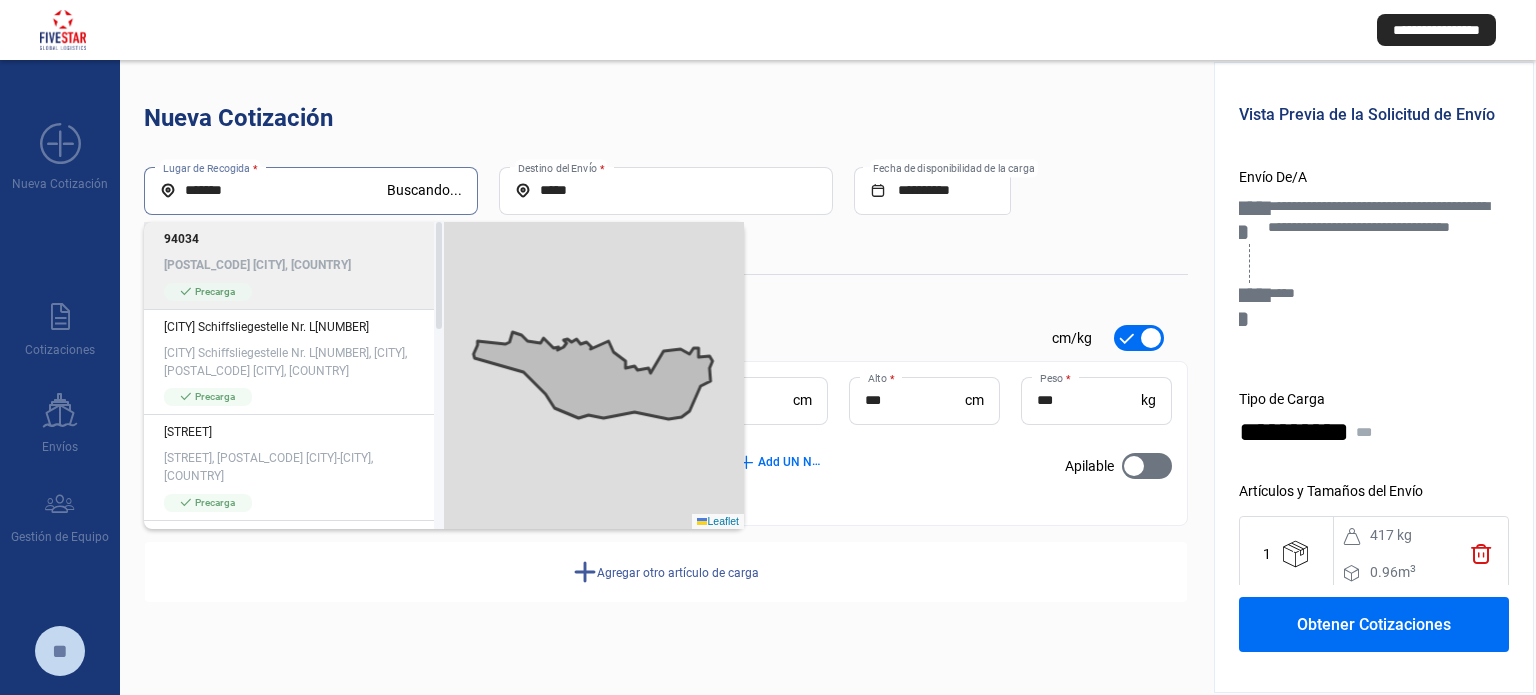 type on "*******" 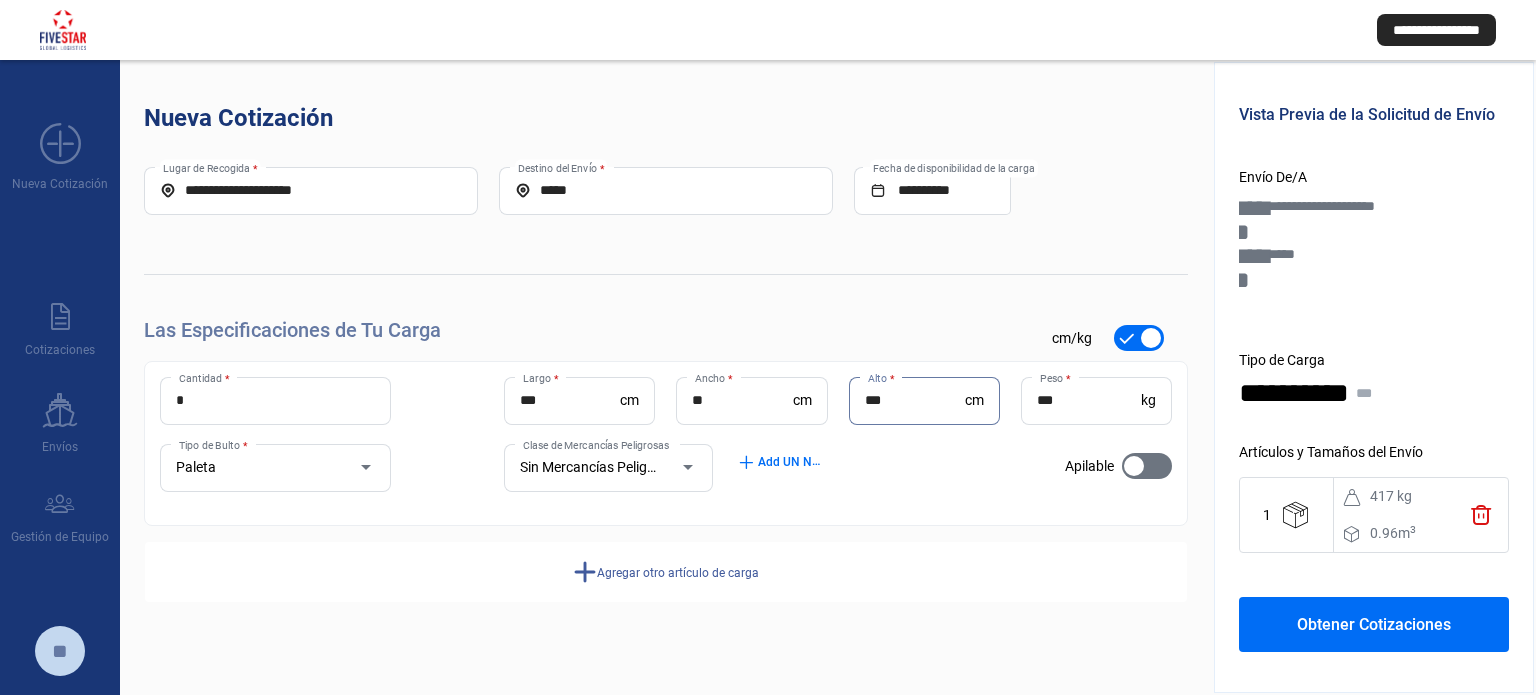 drag, startPoint x: 905, startPoint y: 404, endPoint x: 798, endPoint y: 387, distance: 108.34205 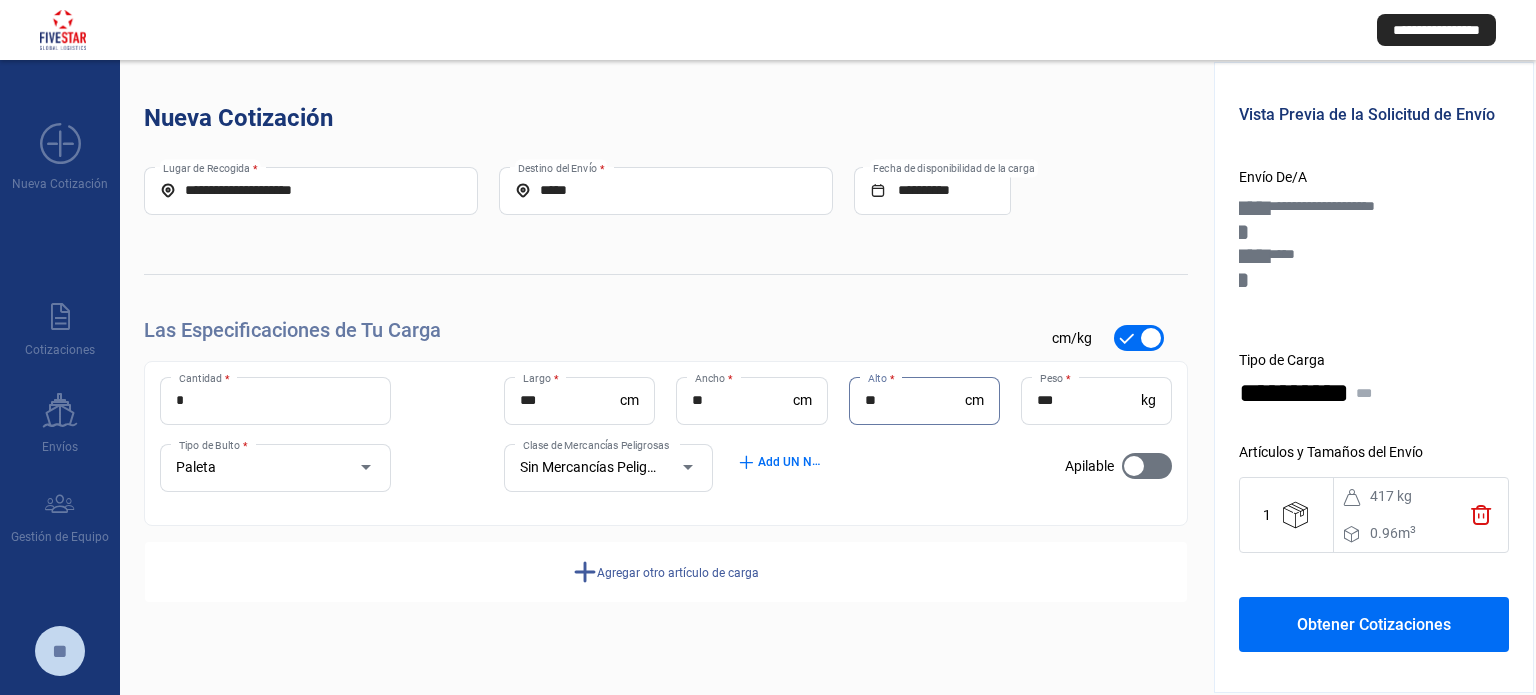 type on "**" 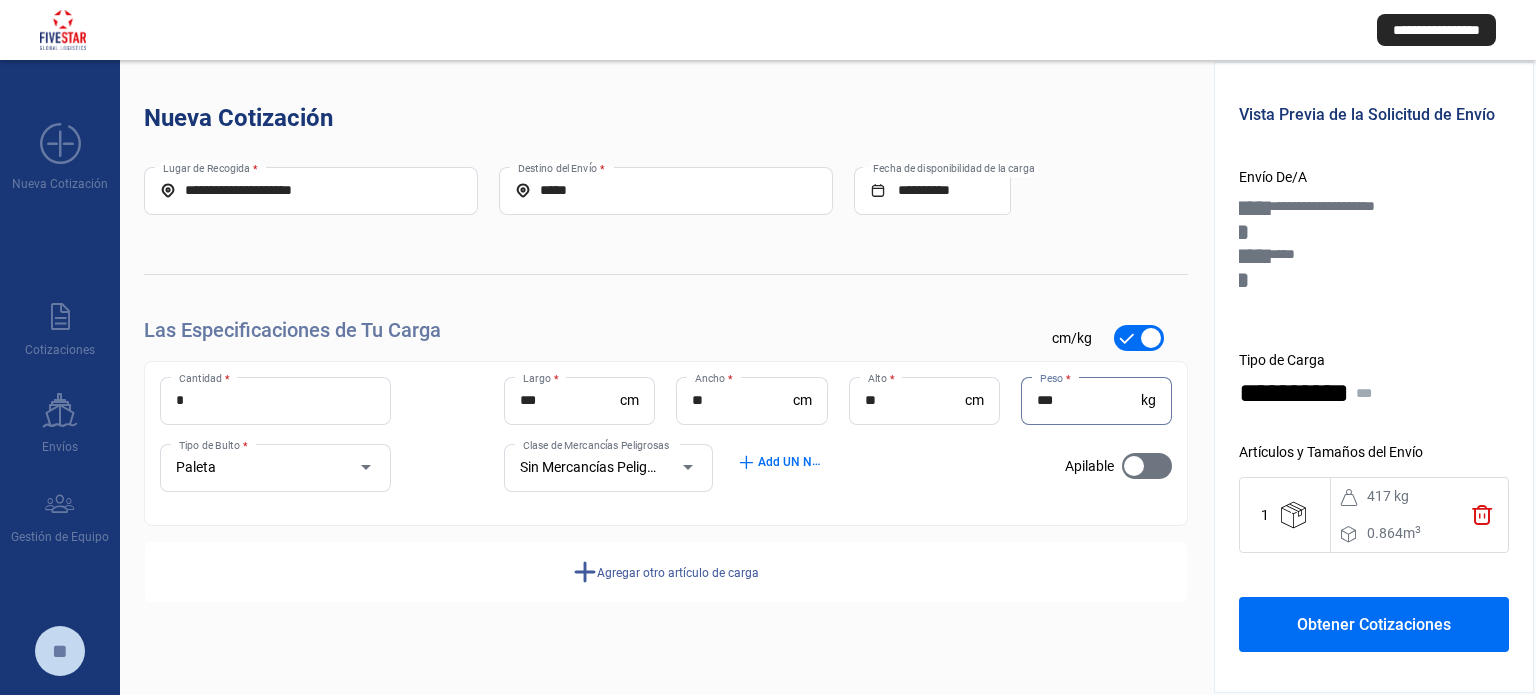 type on "***" 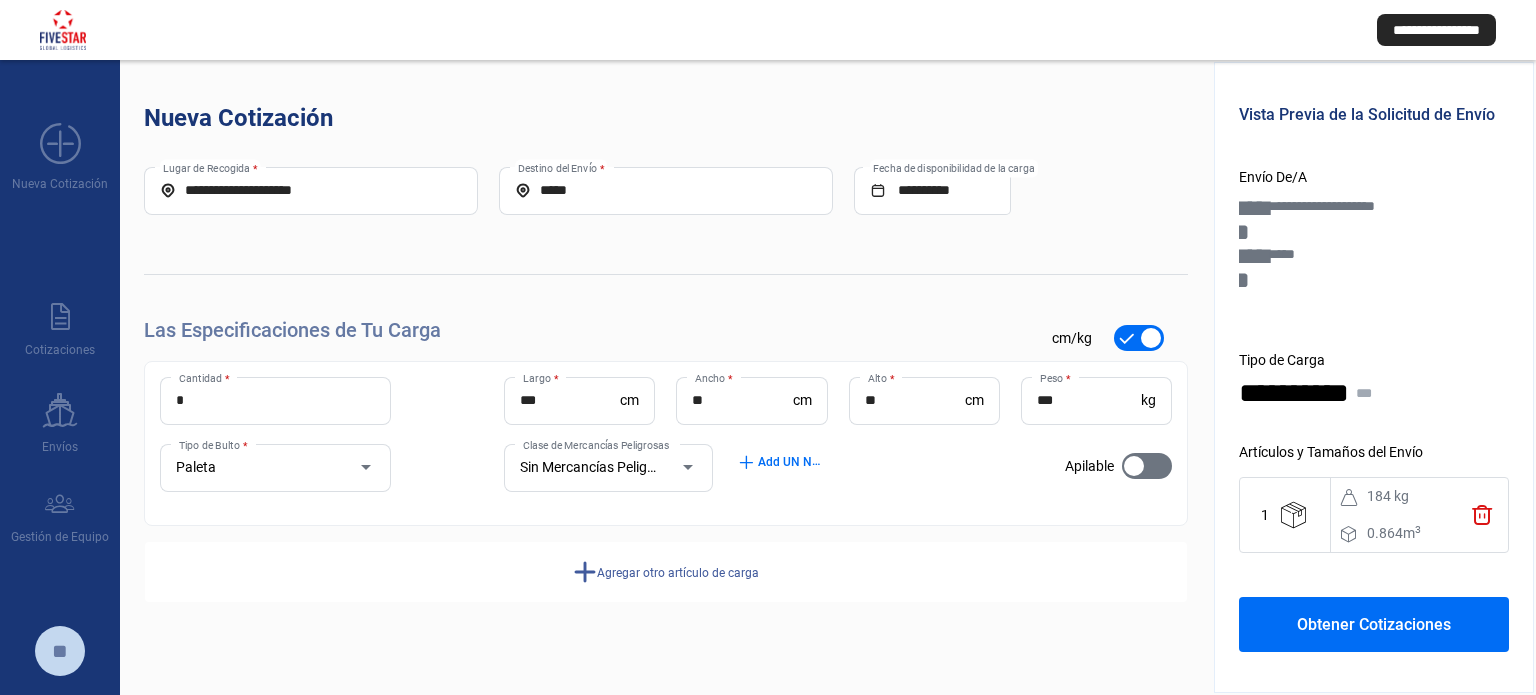 click on "Obtener Cotizaciones" at bounding box center [1374, 624] 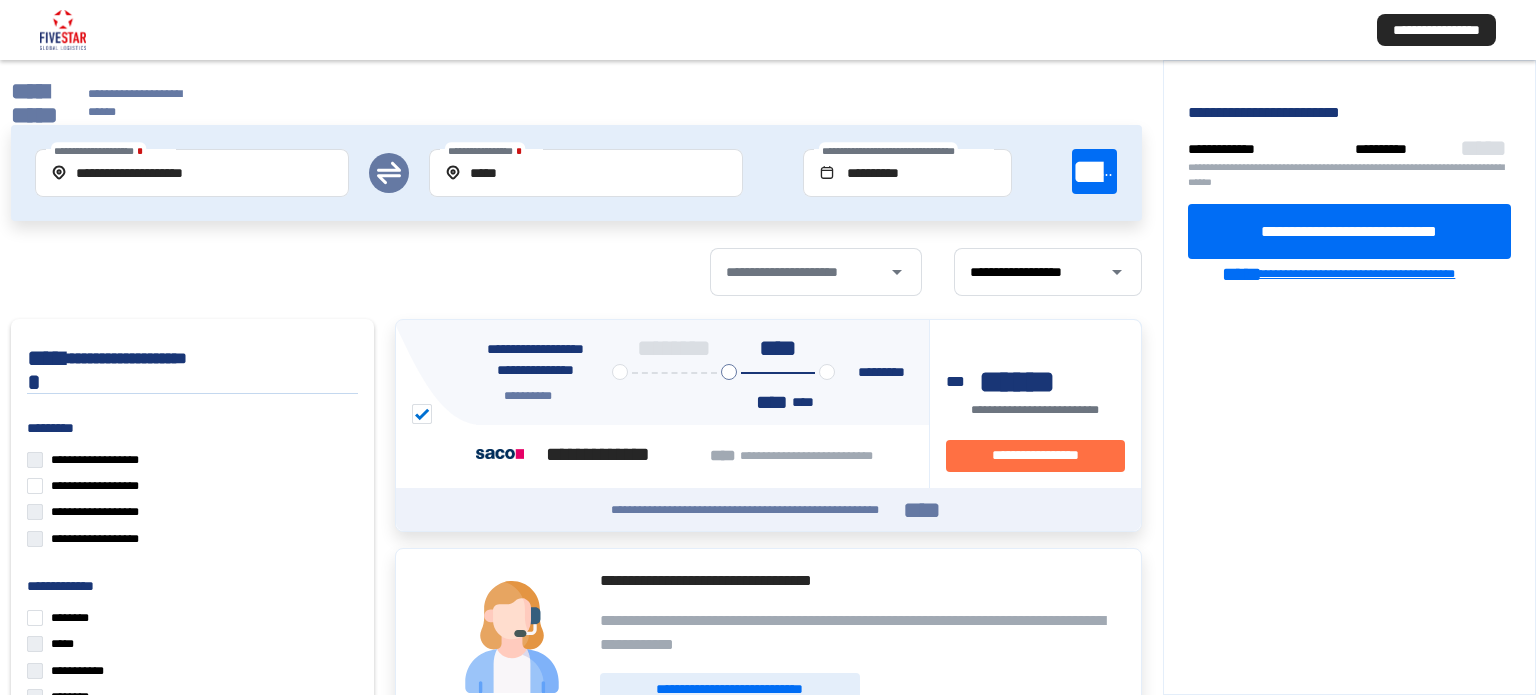click on "**********" at bounding box center (1361, 274) 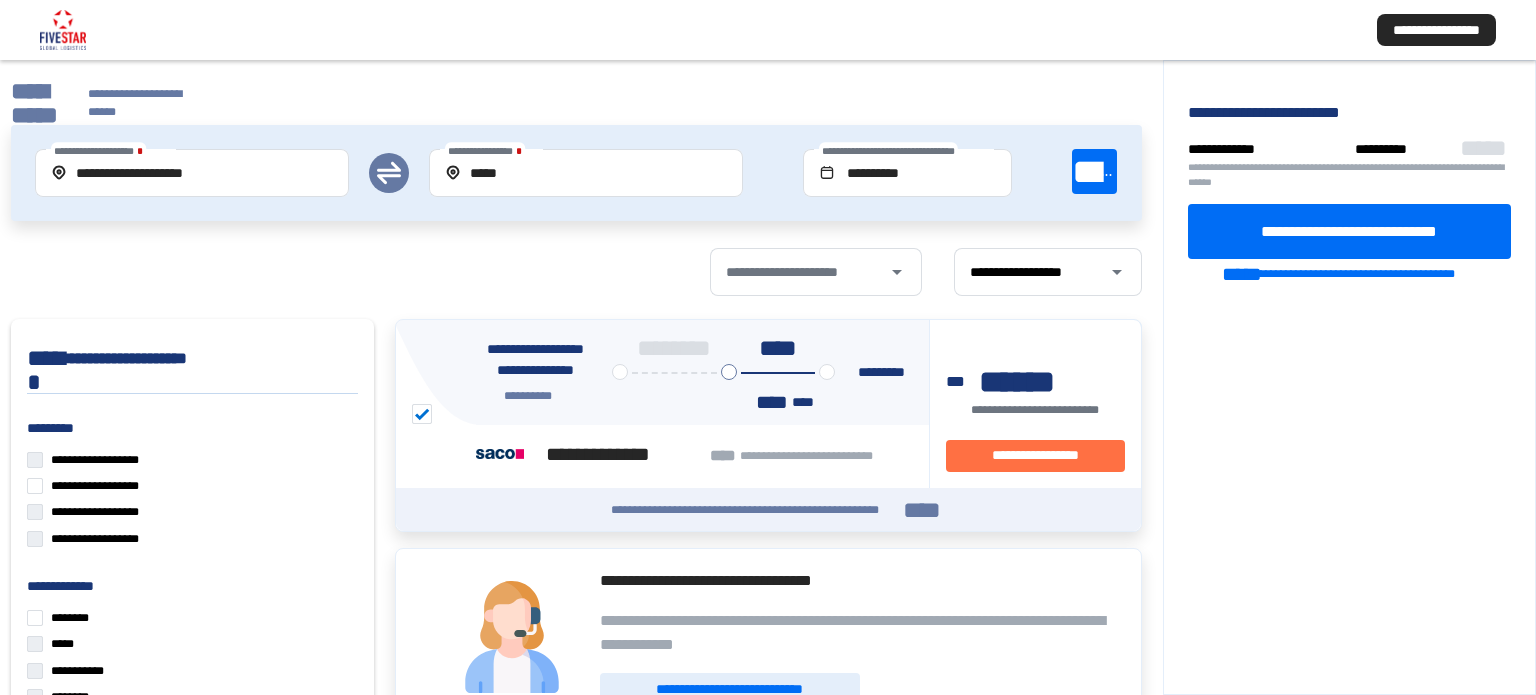 click on "**********" at bounding box center [99, 103] 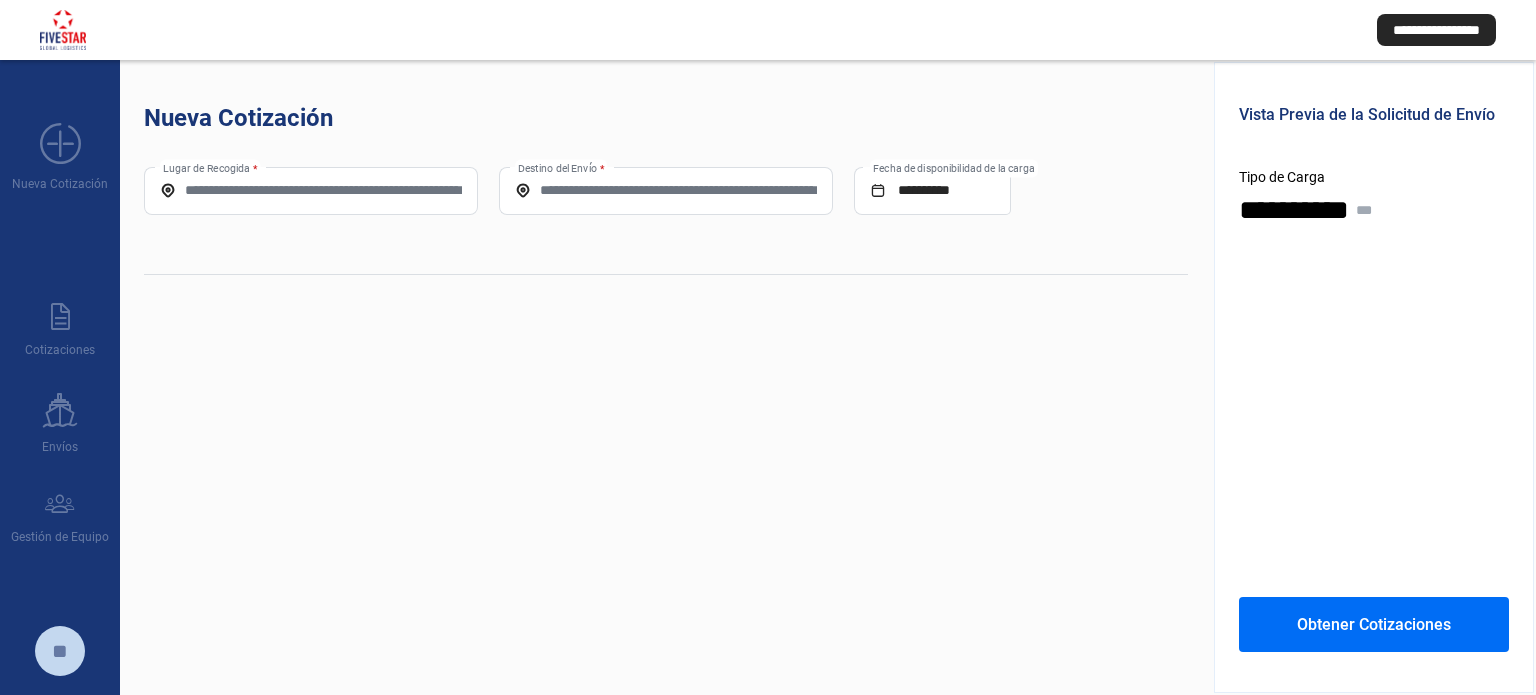click on "Lugar de Recogida *" at bounding box center [311, 190] 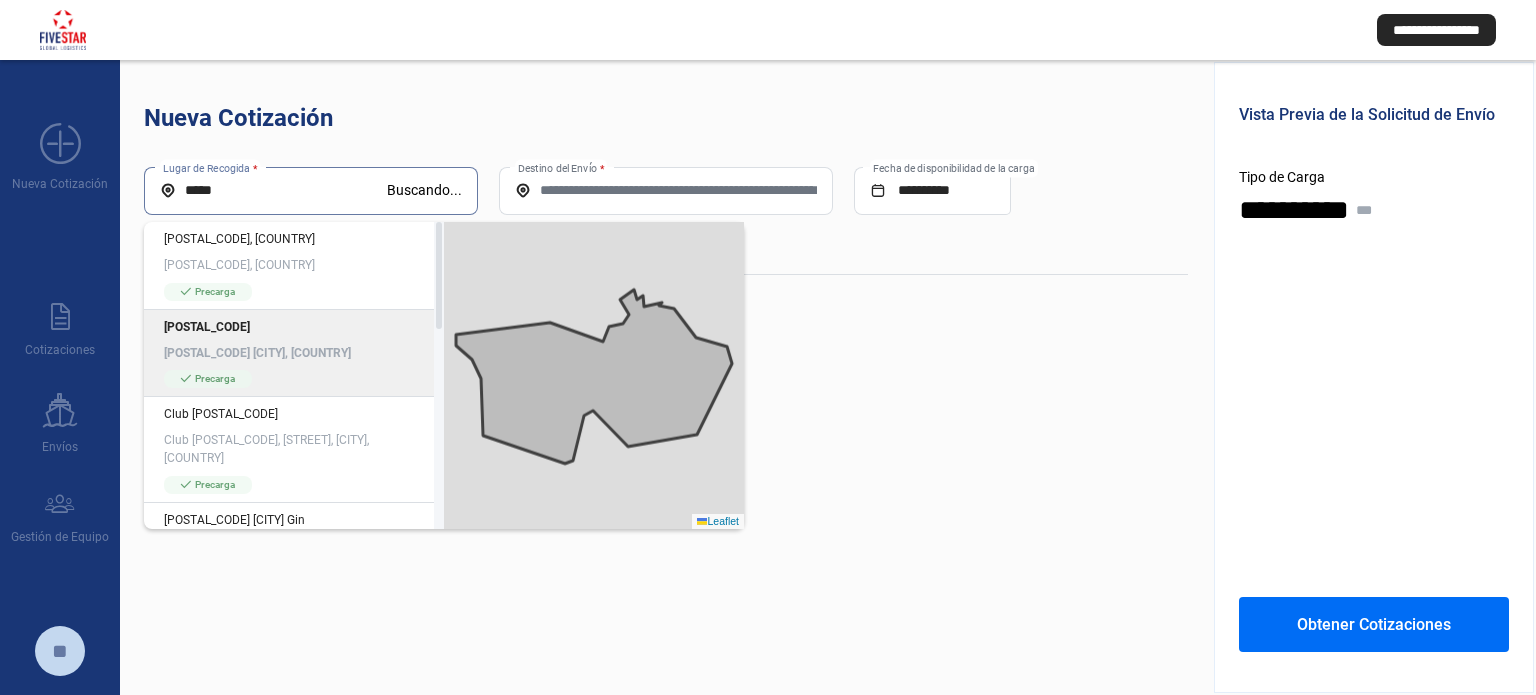type on "*****" 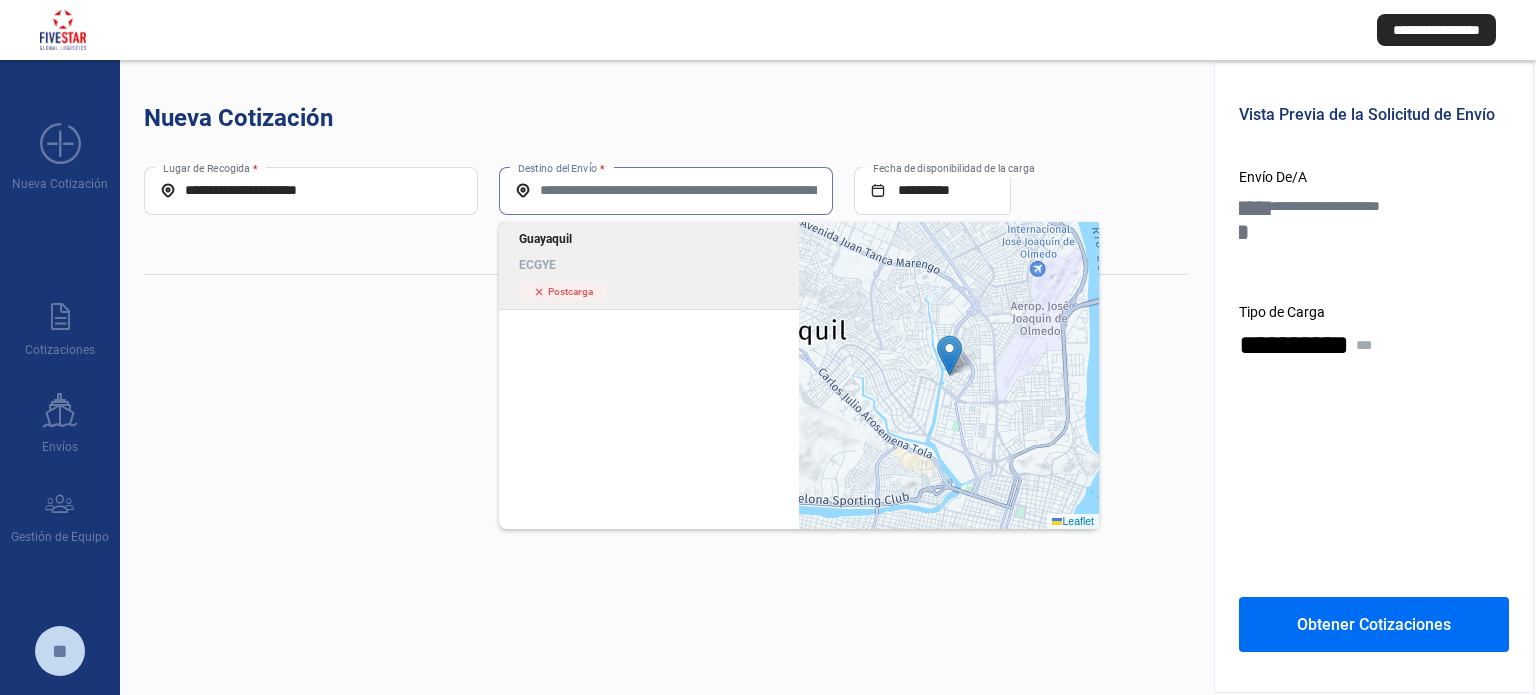 click on "Destino del Envío *" at bounding box center (666, 190) 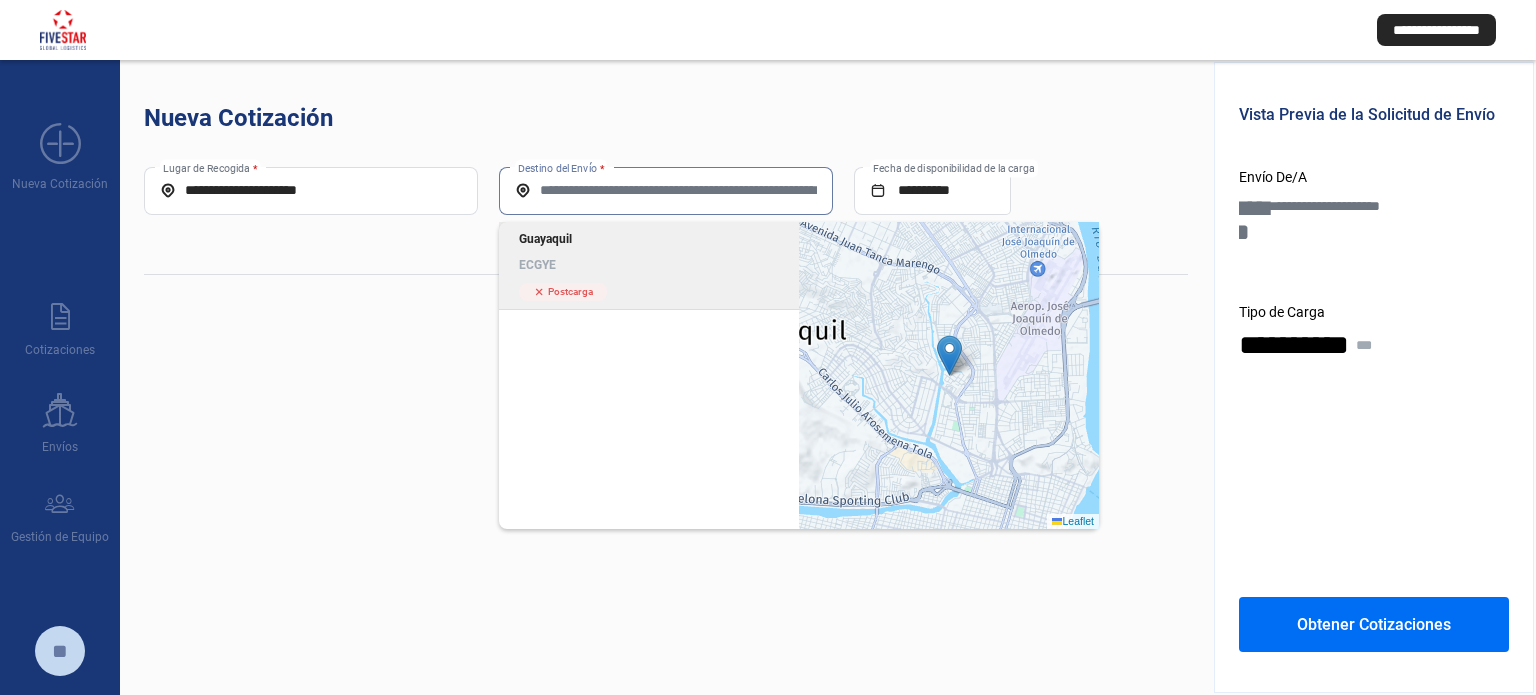 click on "[CITY] ECGYE cross  Postcarga" at bounding box center [649, 266] 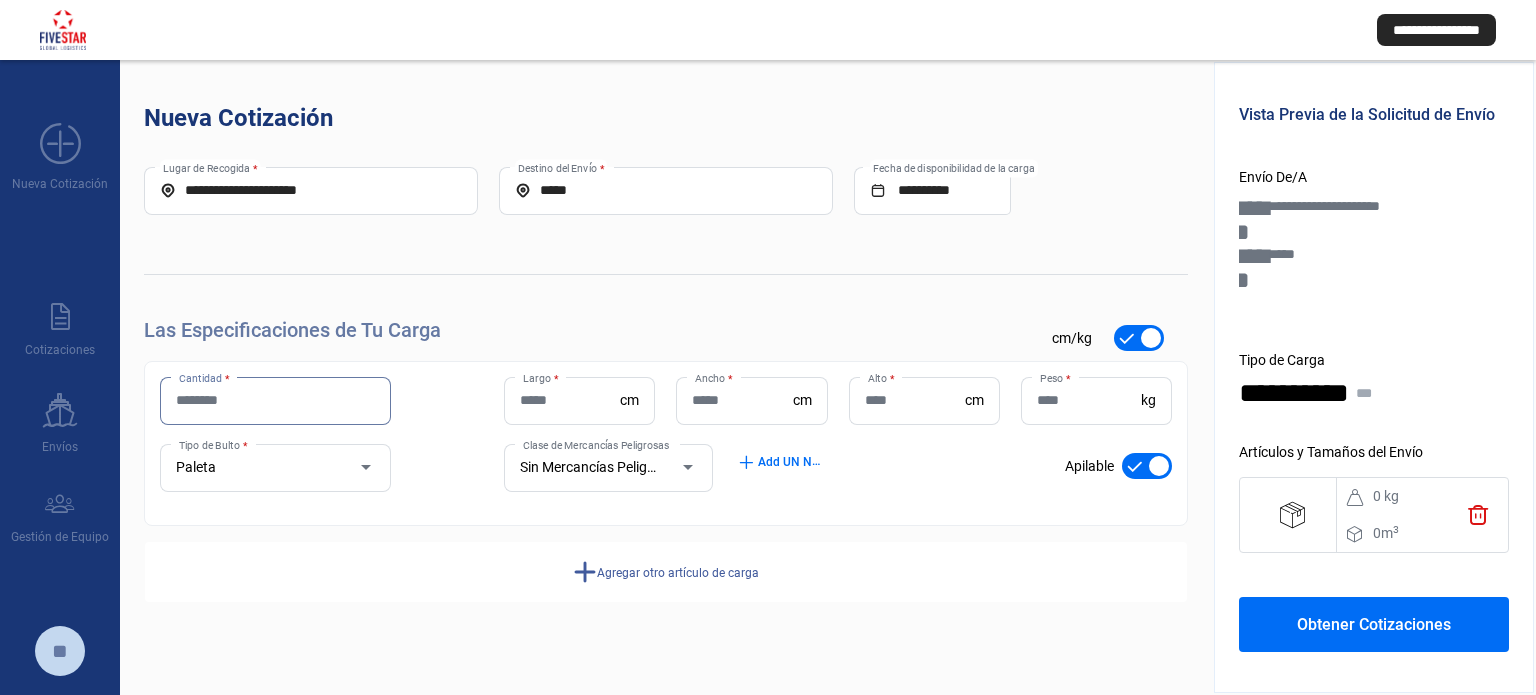 click on "Cantidad *" at bounding box center (275, 400) 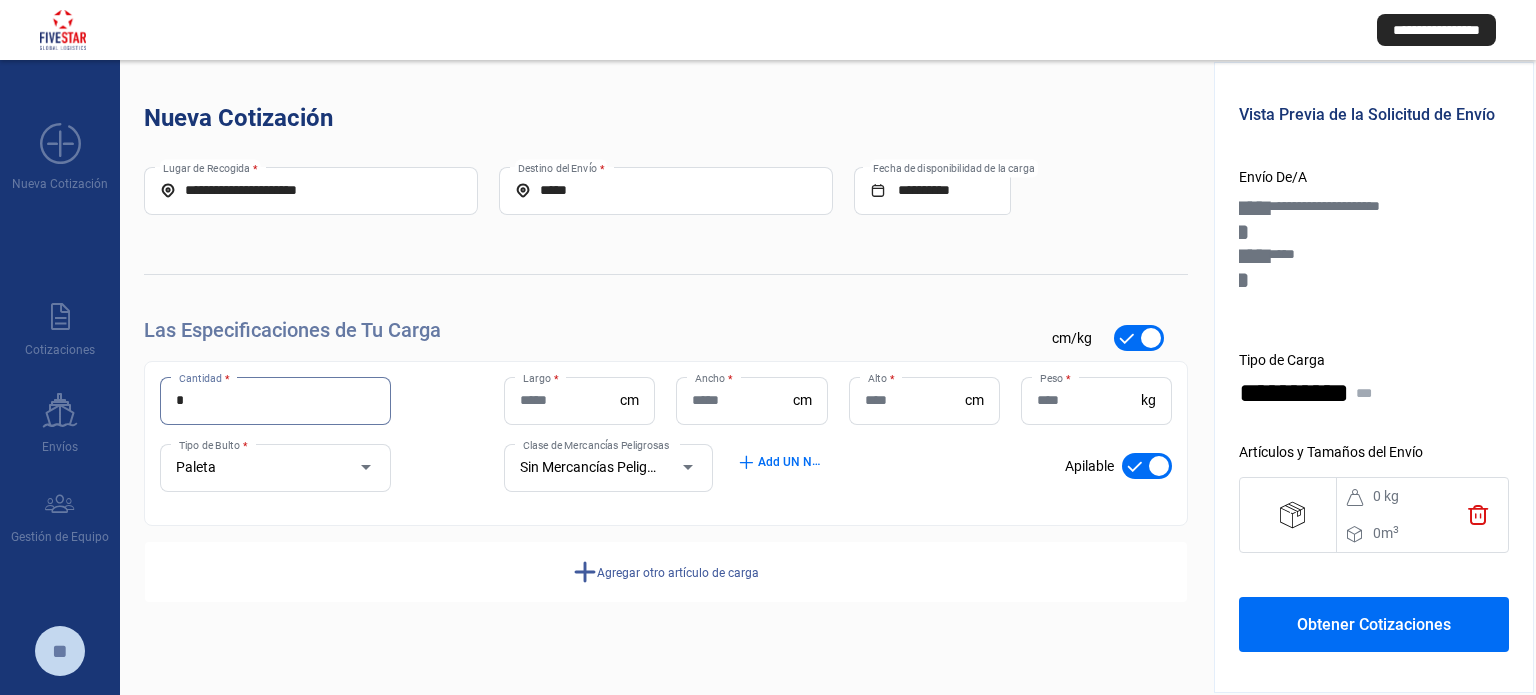 type on "*" 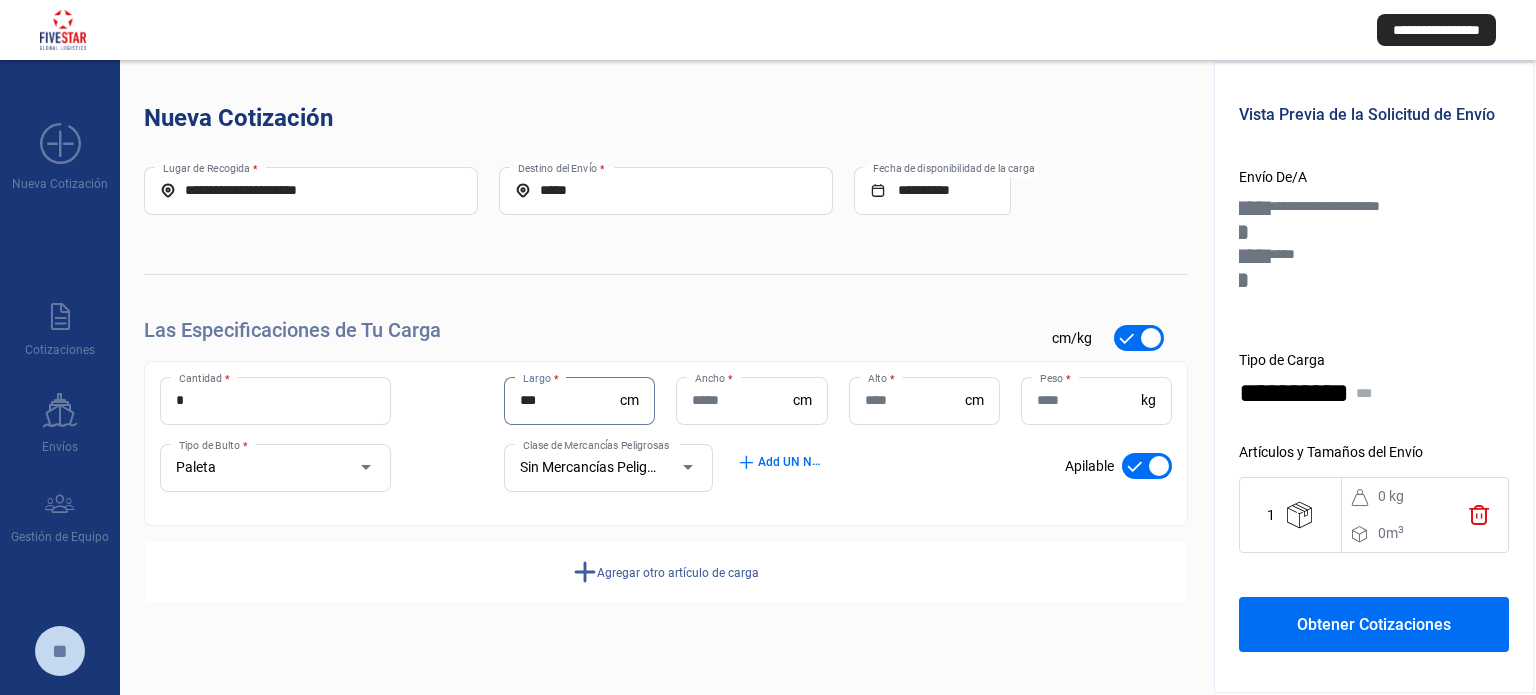 type on "***" 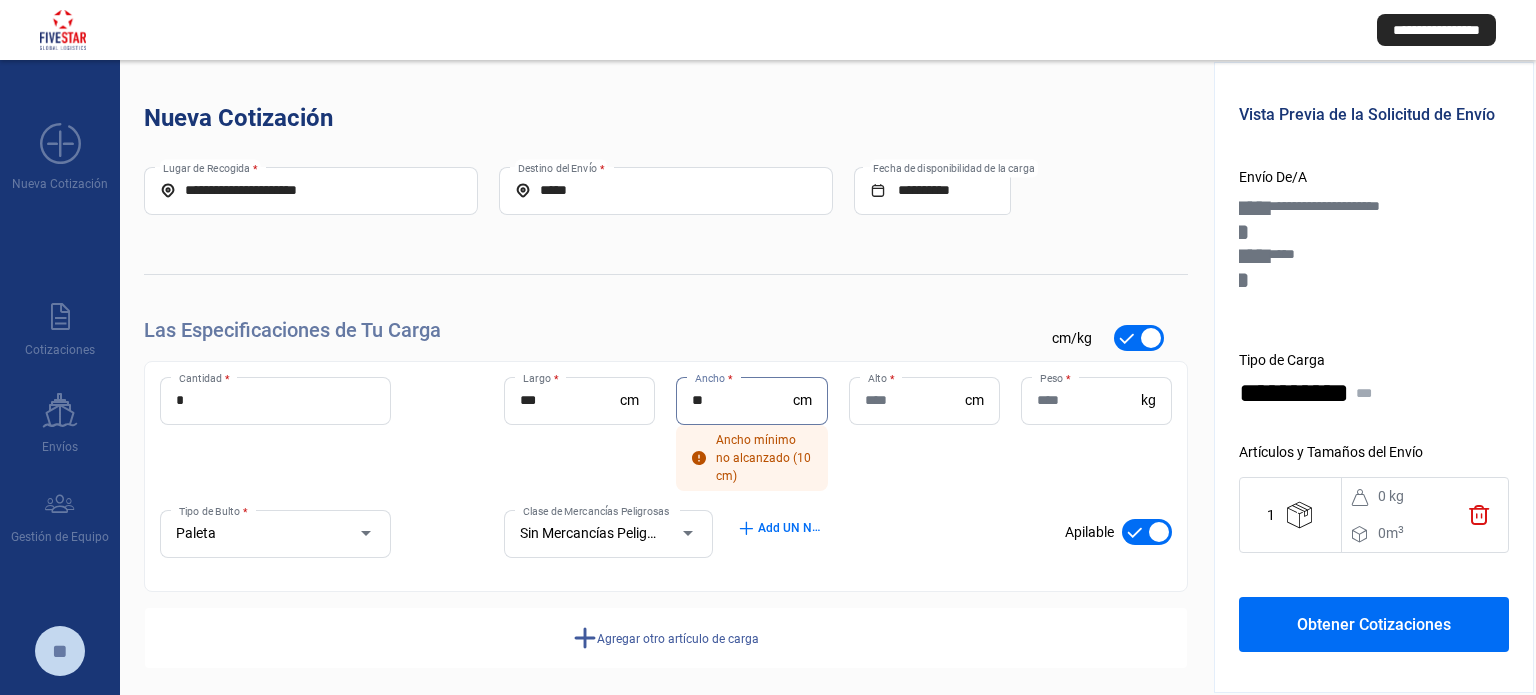 type on "**" 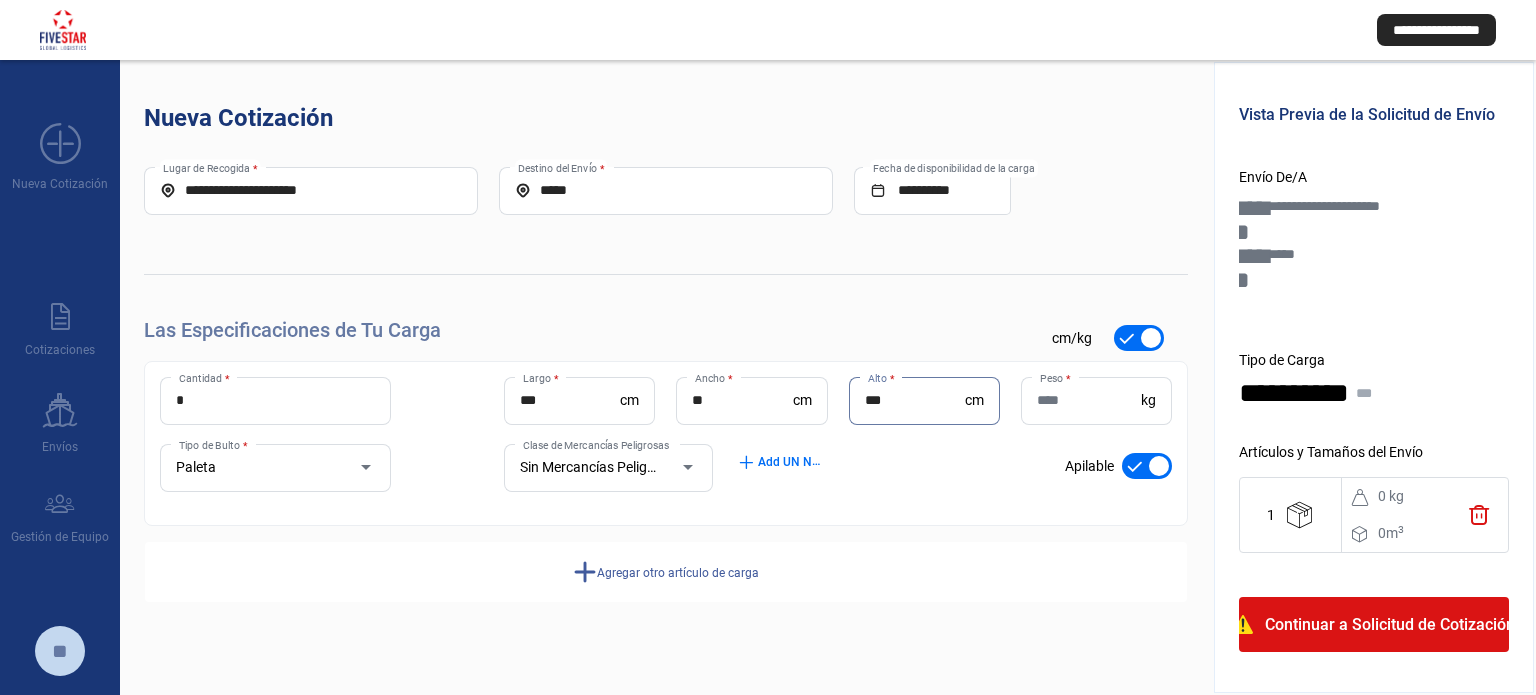 type on "***" 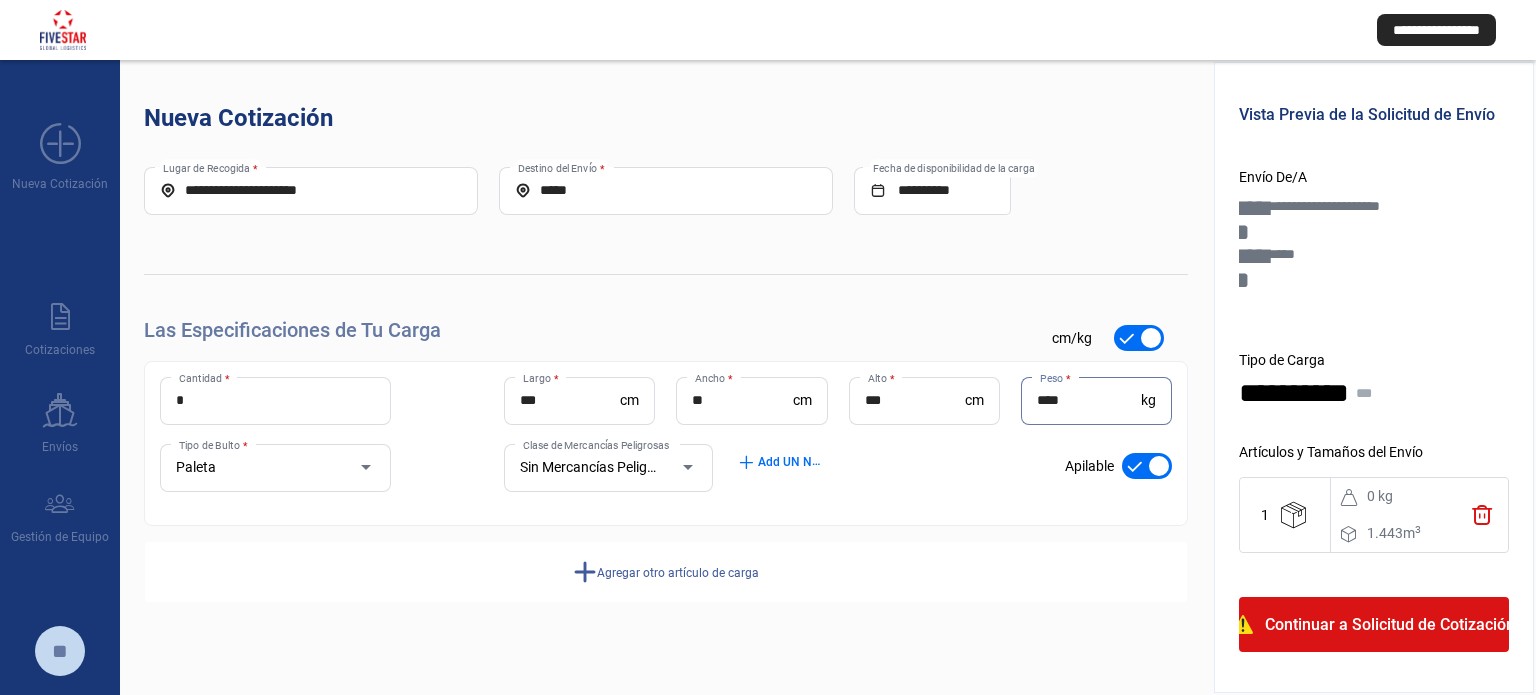 type on "****" 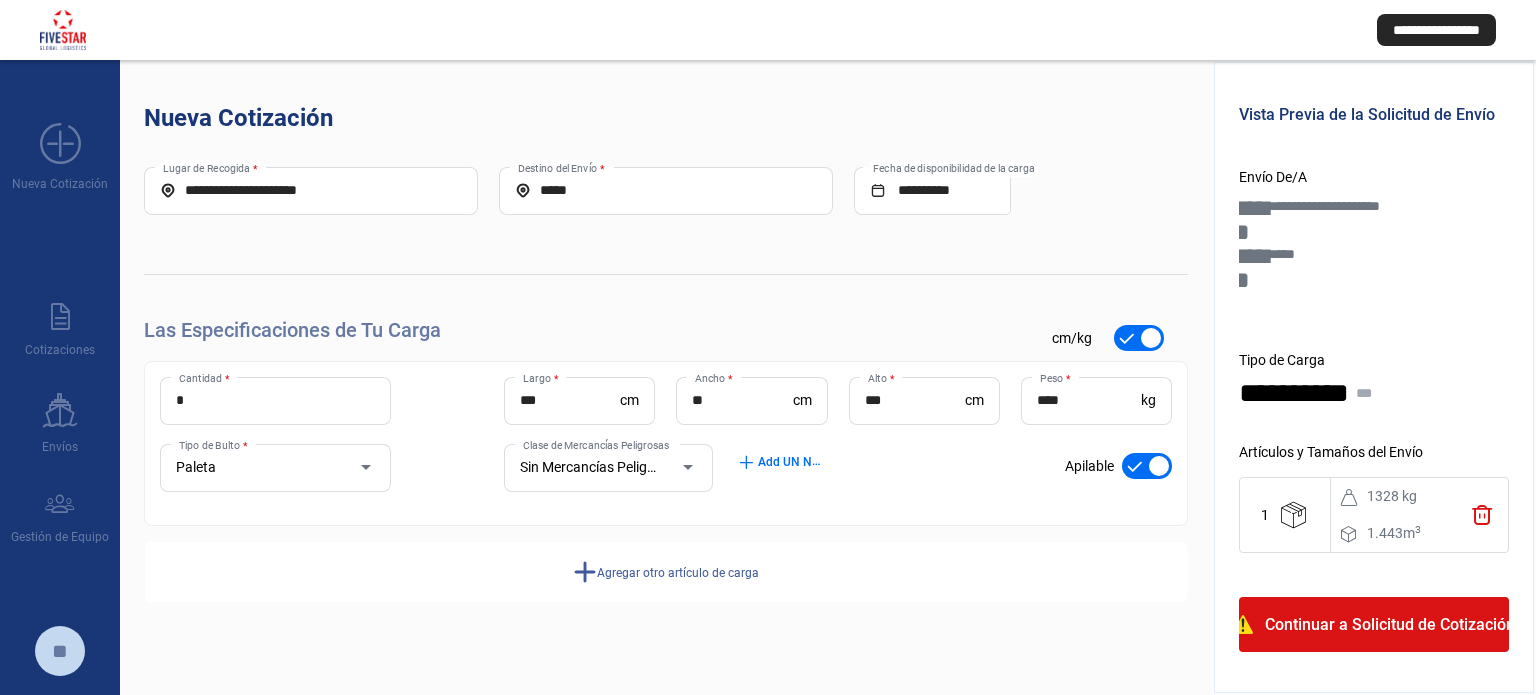 click on "**********" at bounding box center (1374, 376) 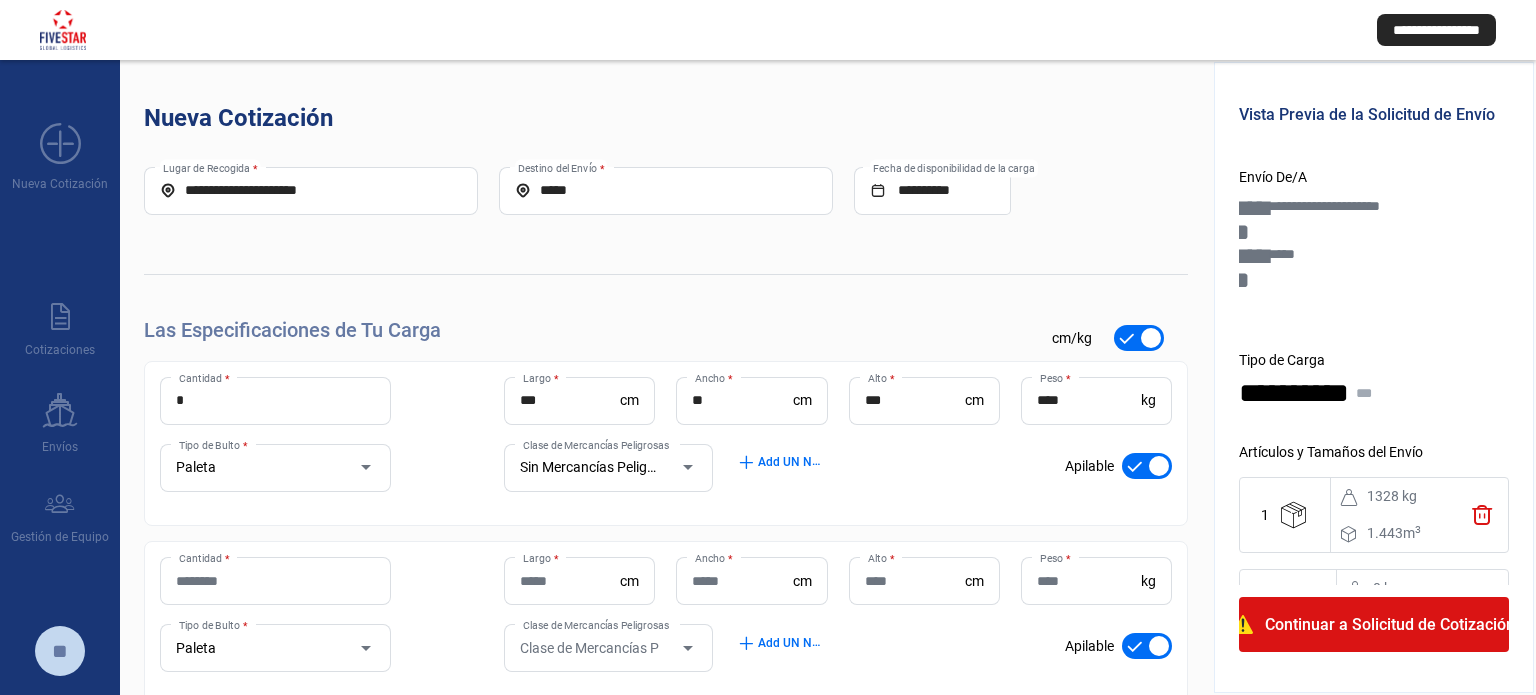 click on "Cantidad *" at bounding box center (275, 581) 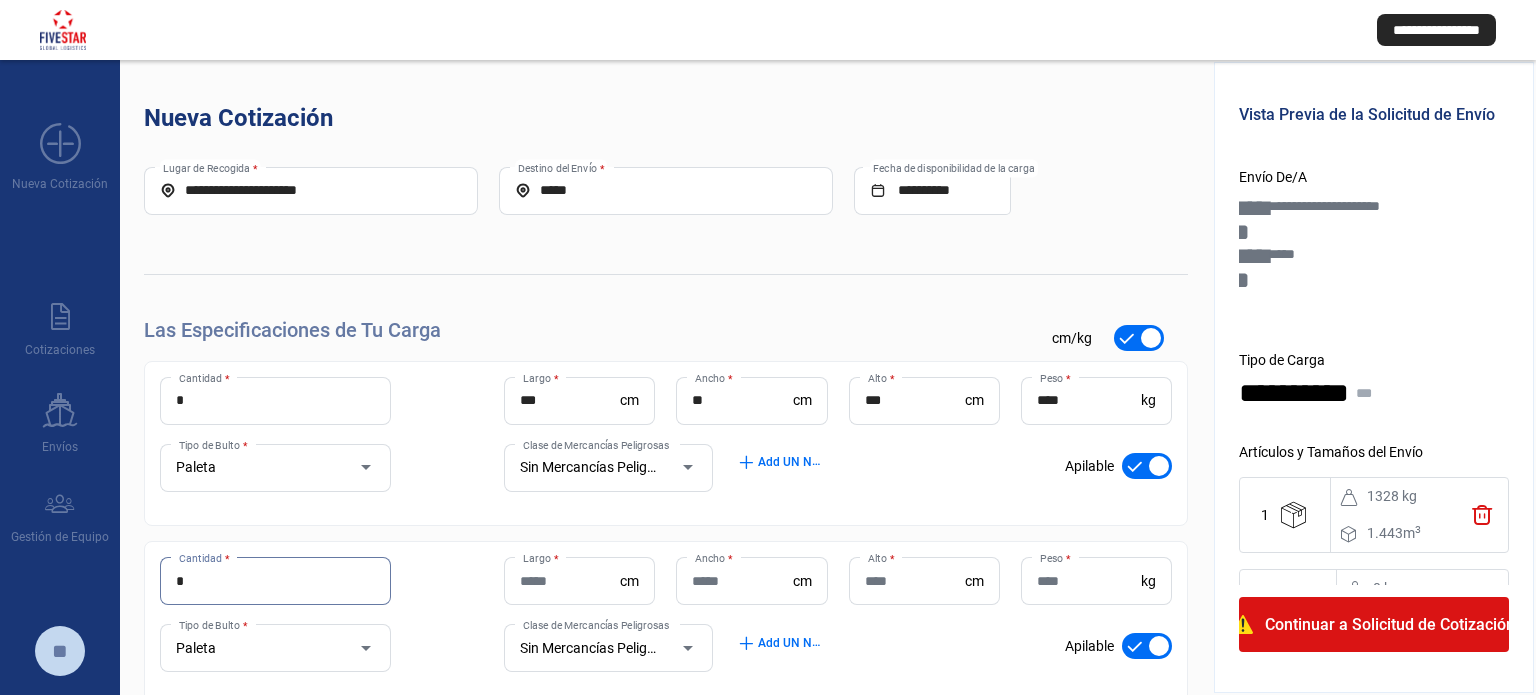 type on "*" 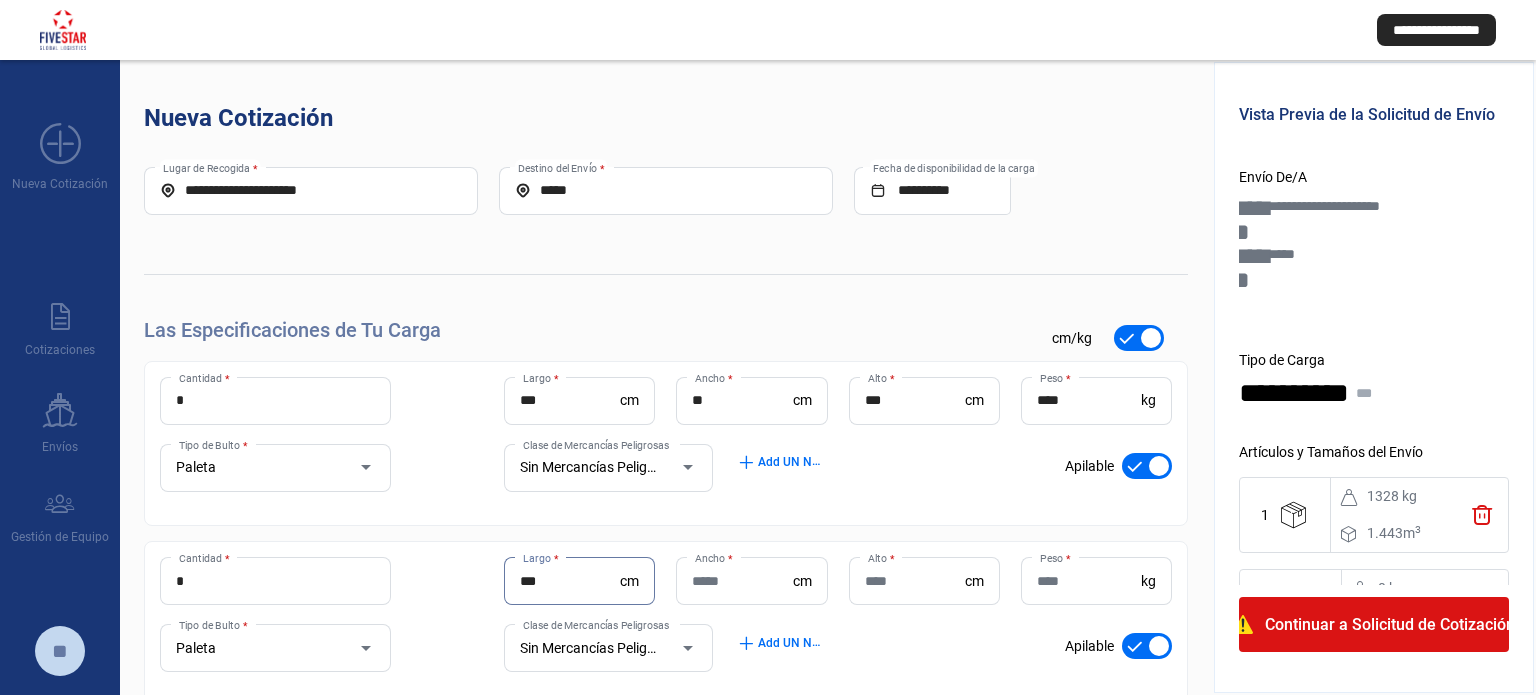 type on "***" 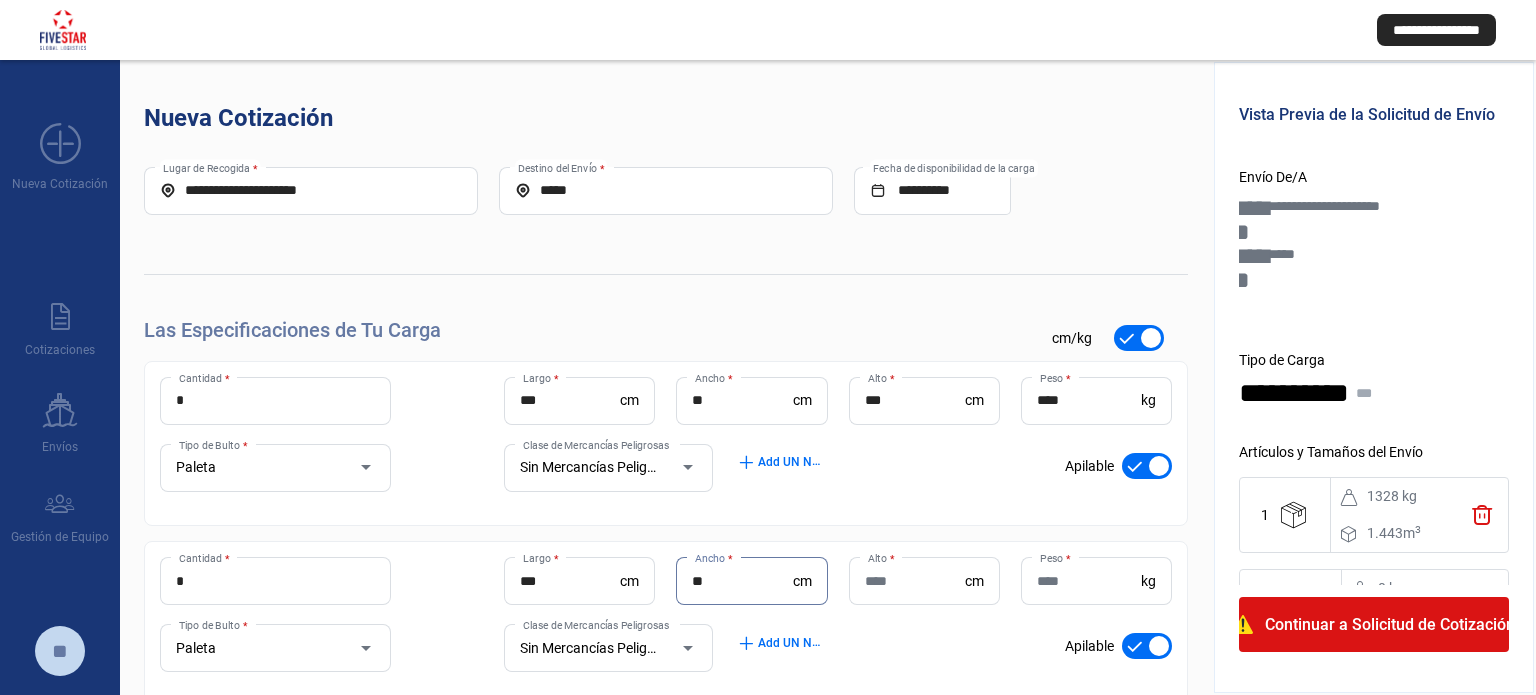 type on "**" 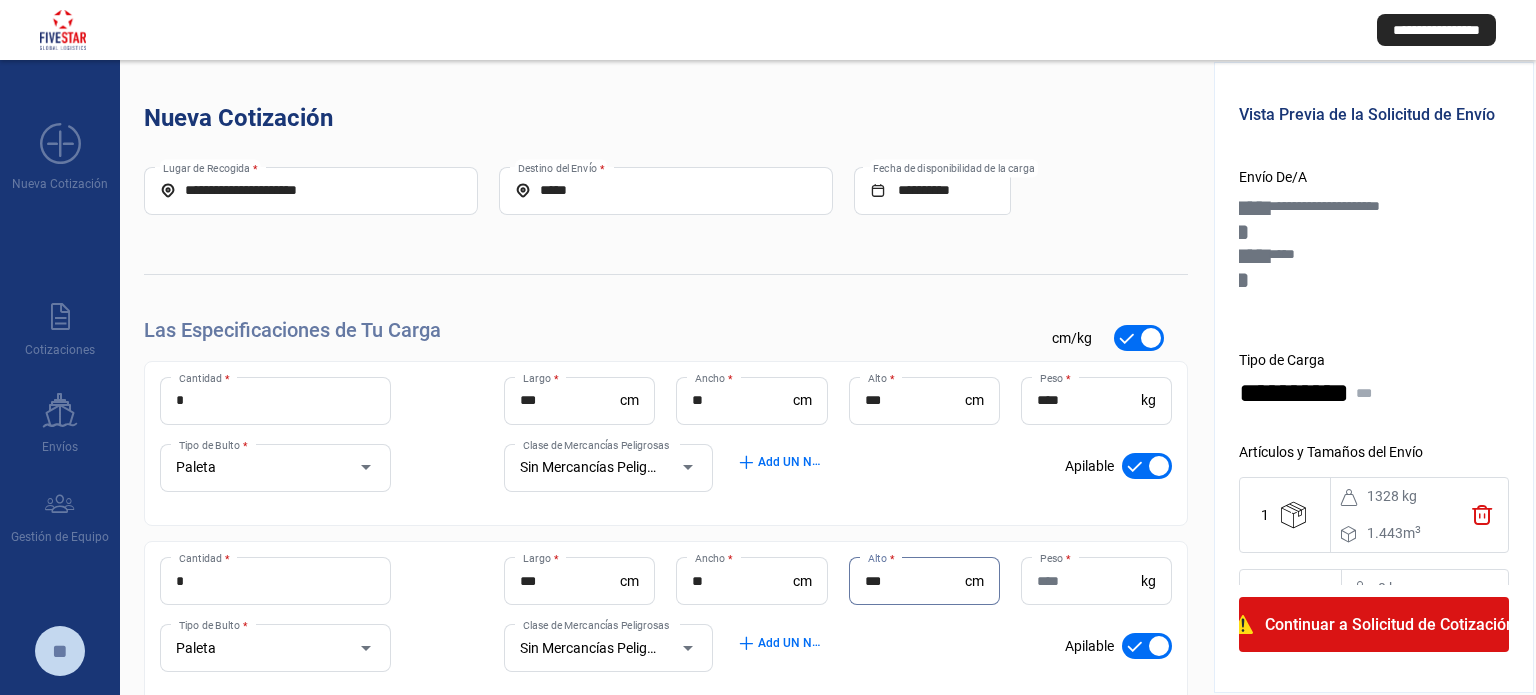 type on "***" 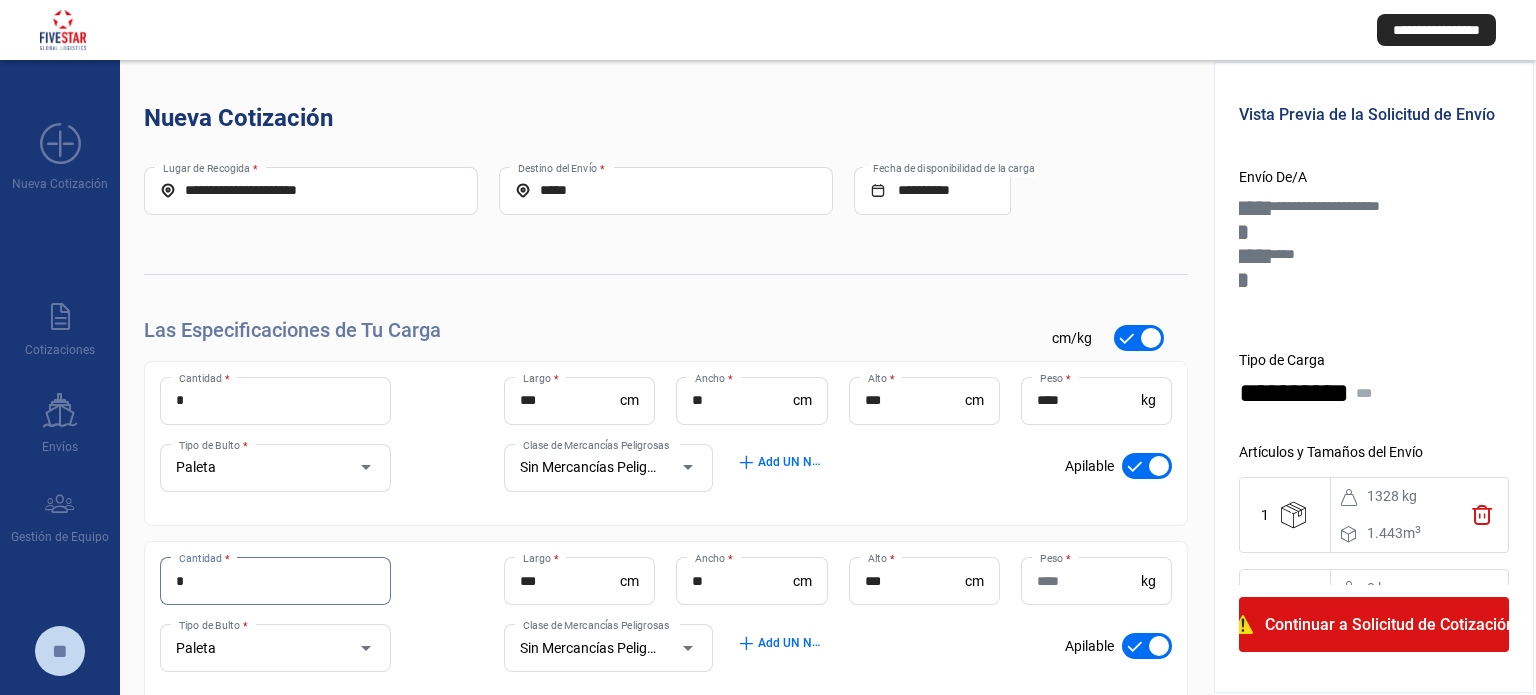 drag, startPoint x: 192, startPoint y: 583, endPoint x: 150, endPoint y: 577, distance: 42.426407 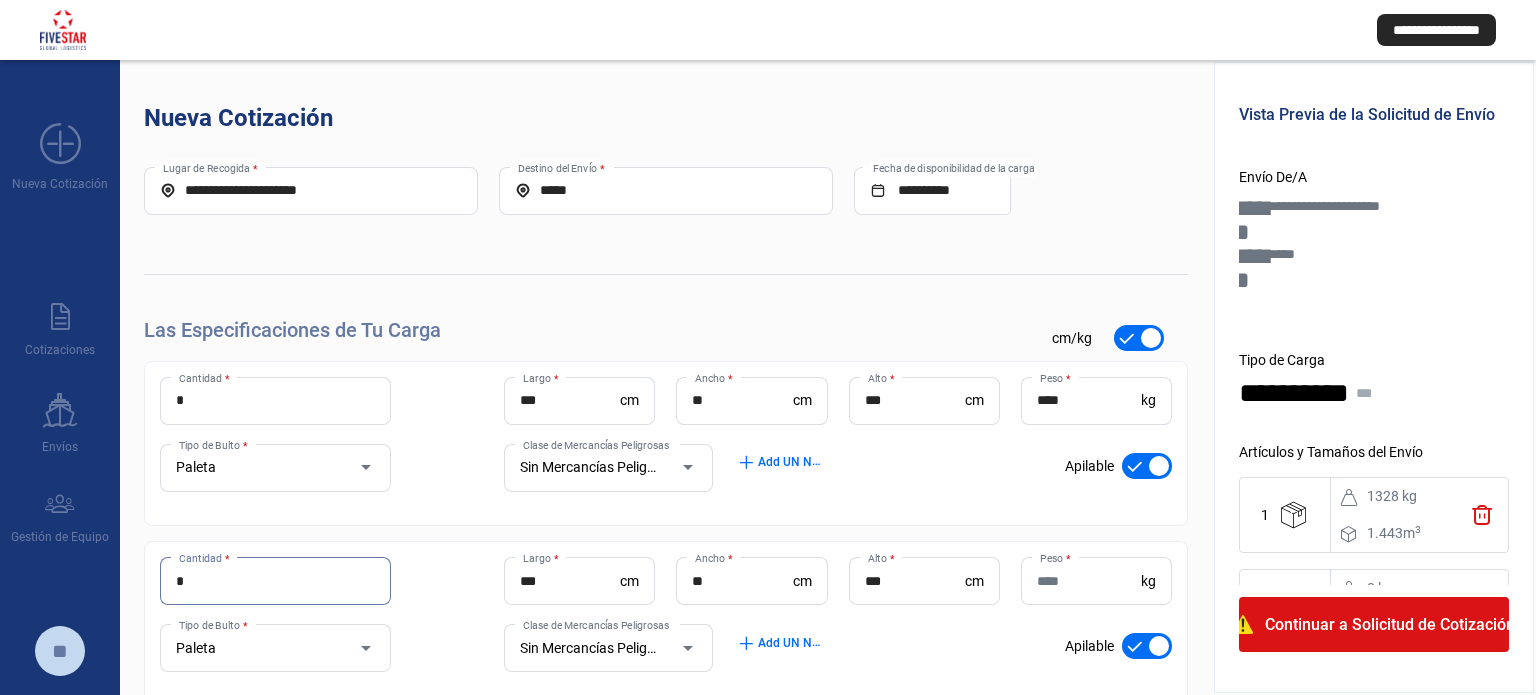 type on "*" 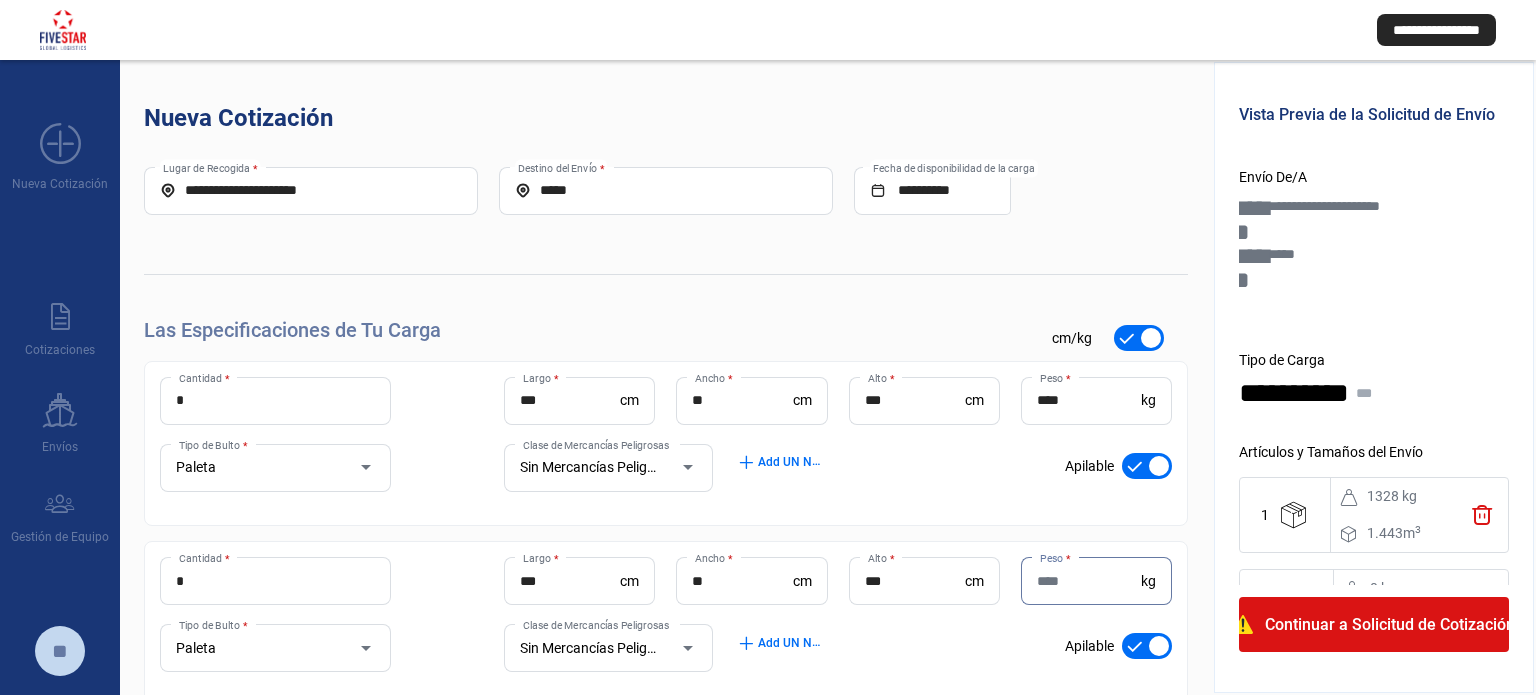 click on "Peso  *" at bounding box center (1089, 581) 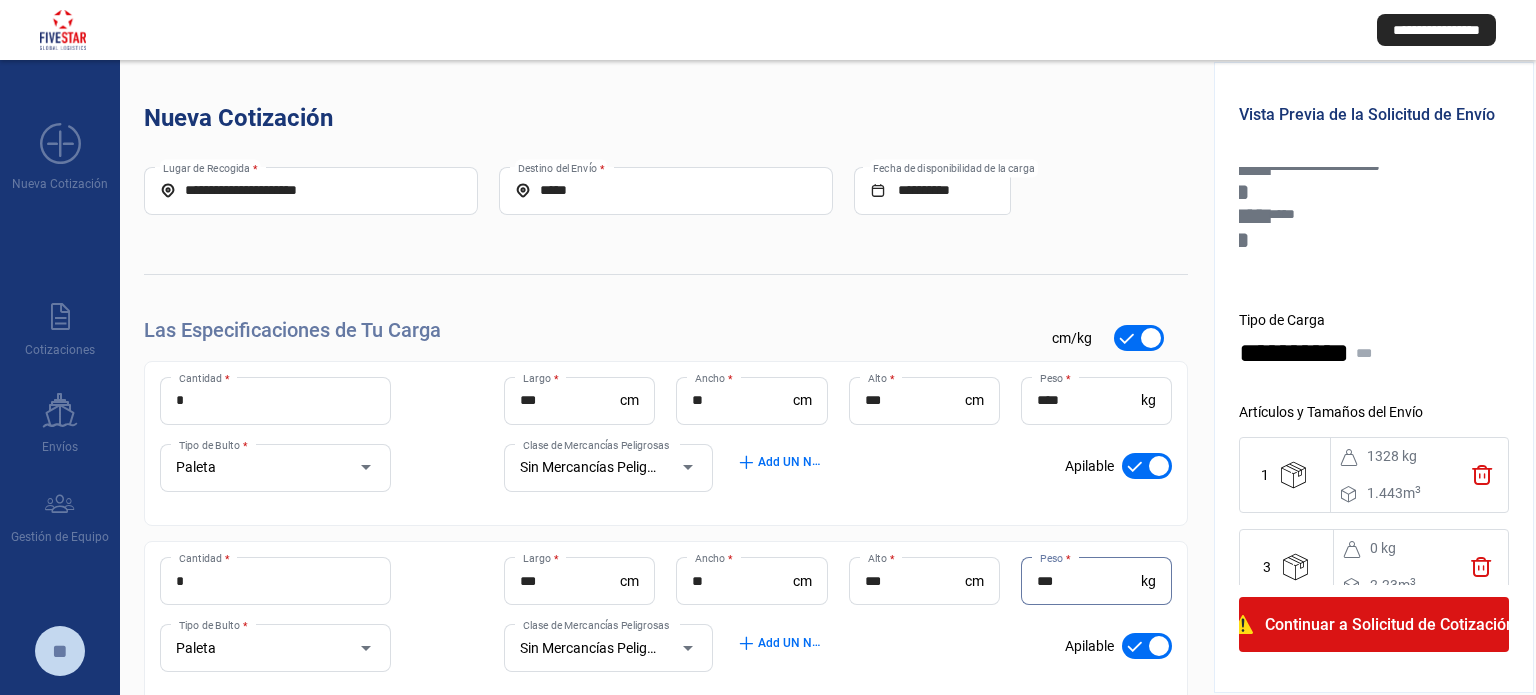 scroll, scrollTop: 75, scrollLeft: 0, axis: vertical 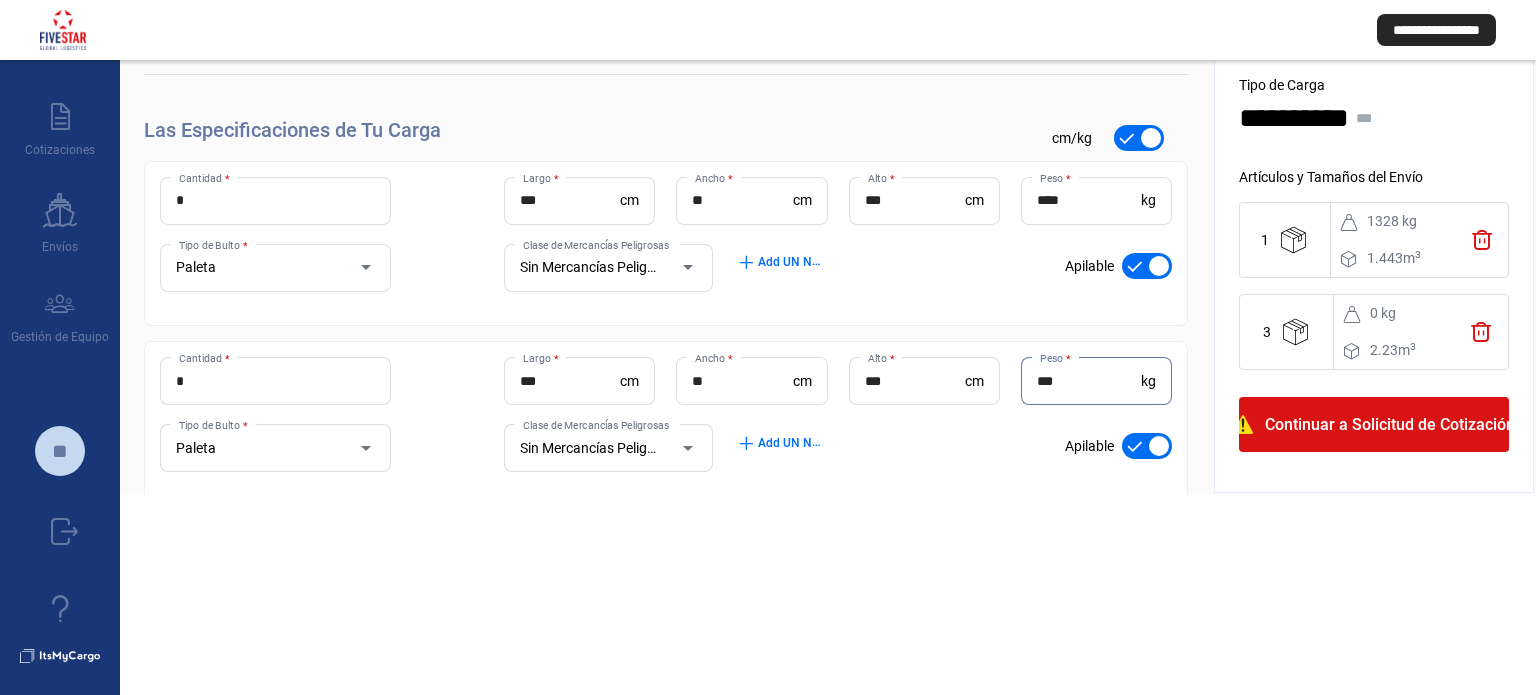 type on "***" 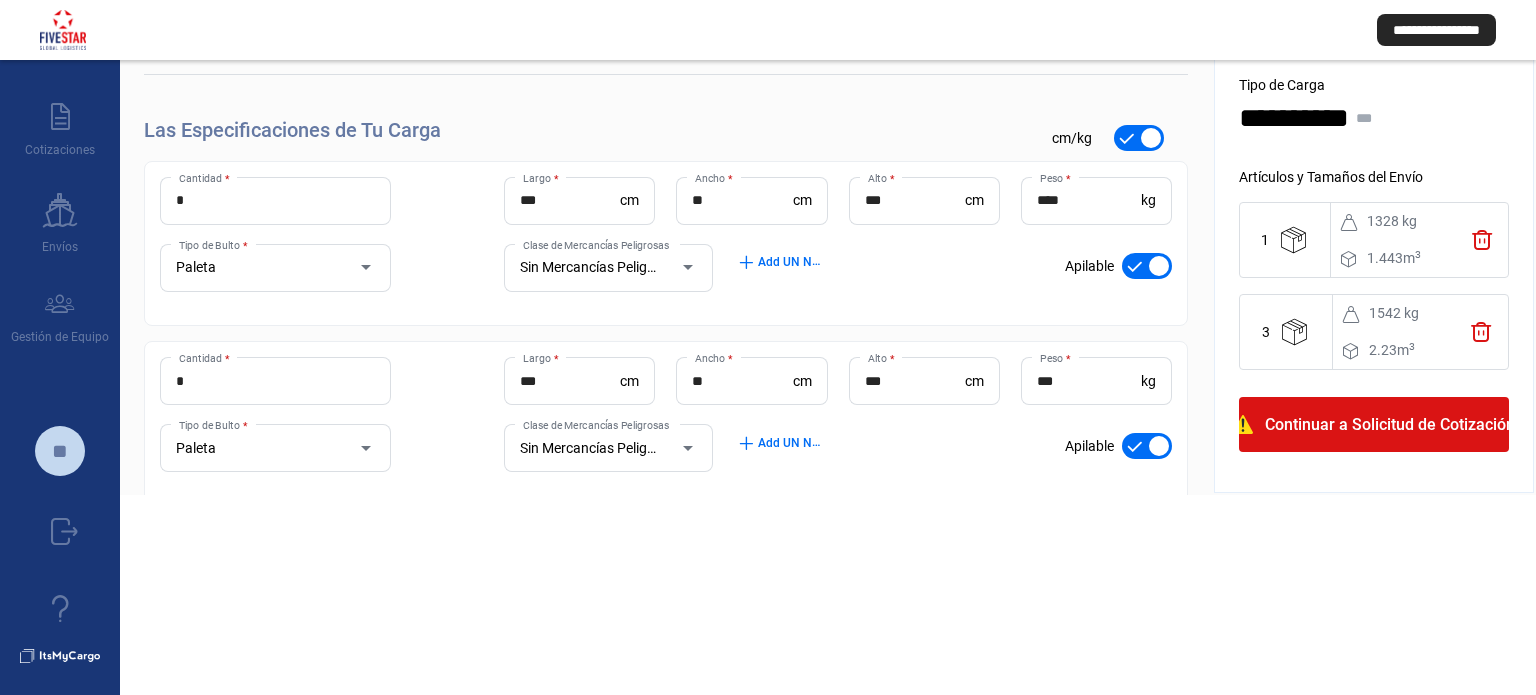click on "**********" at bounding box center (768, 254) 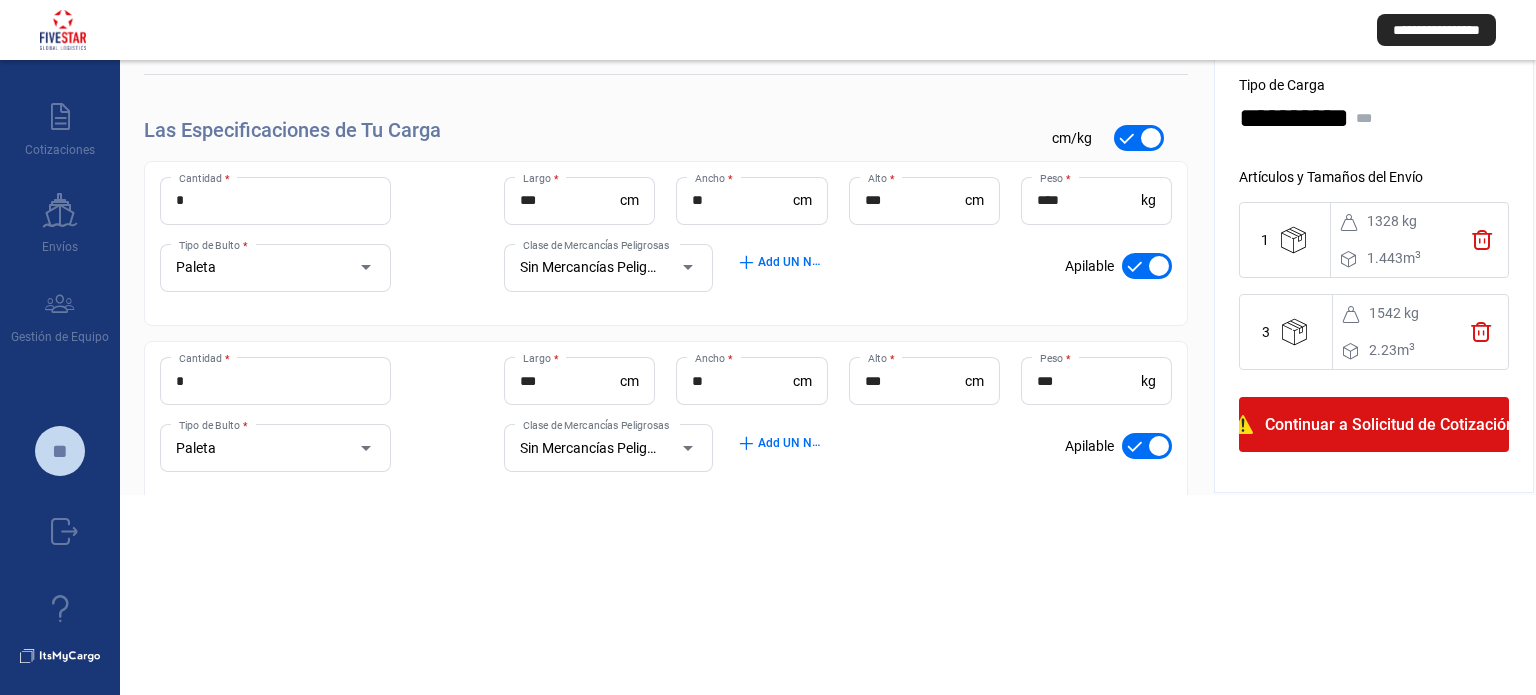 click on "add  Add UN Numbers" at bounding box center (838, 277) 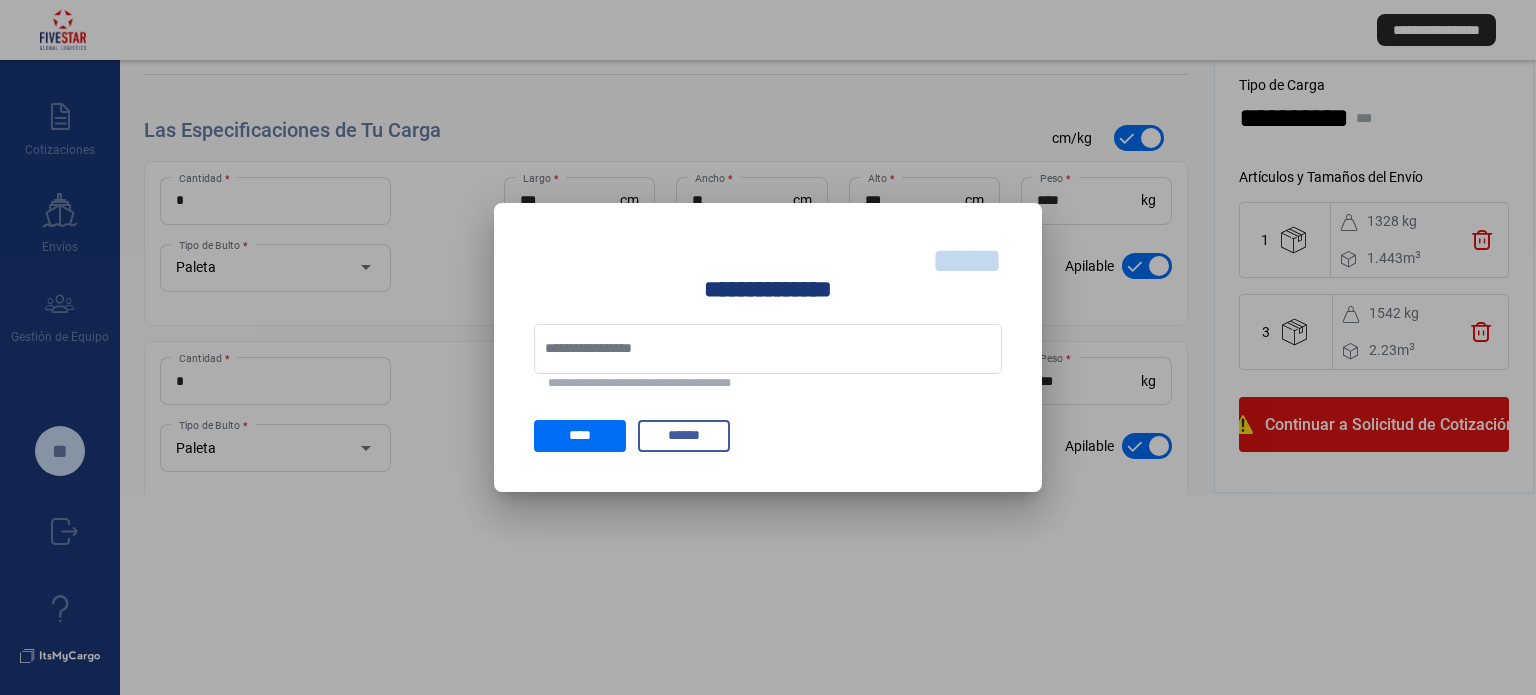 scroll, scrollTop: 0, scrollLeft: 0, axis: both 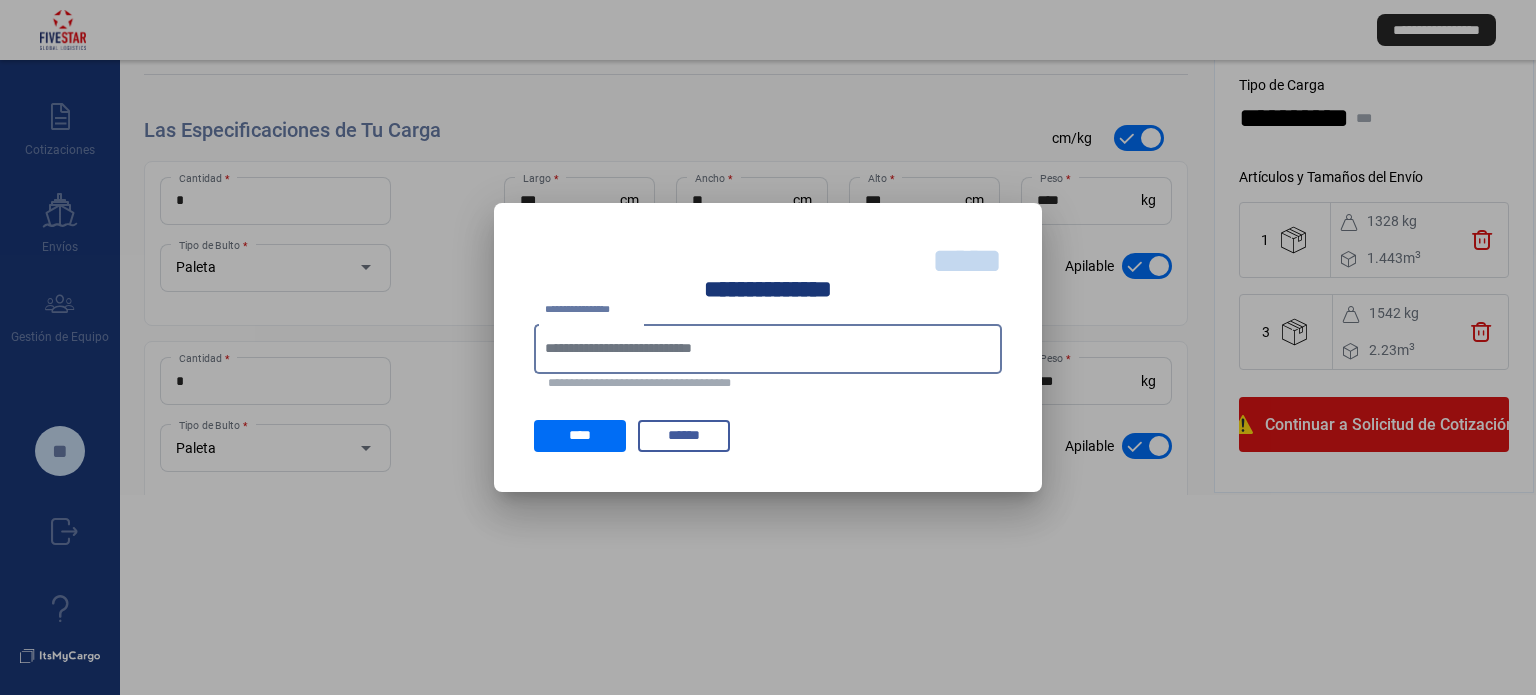 click on "*****" at bounding box center (967, 261) 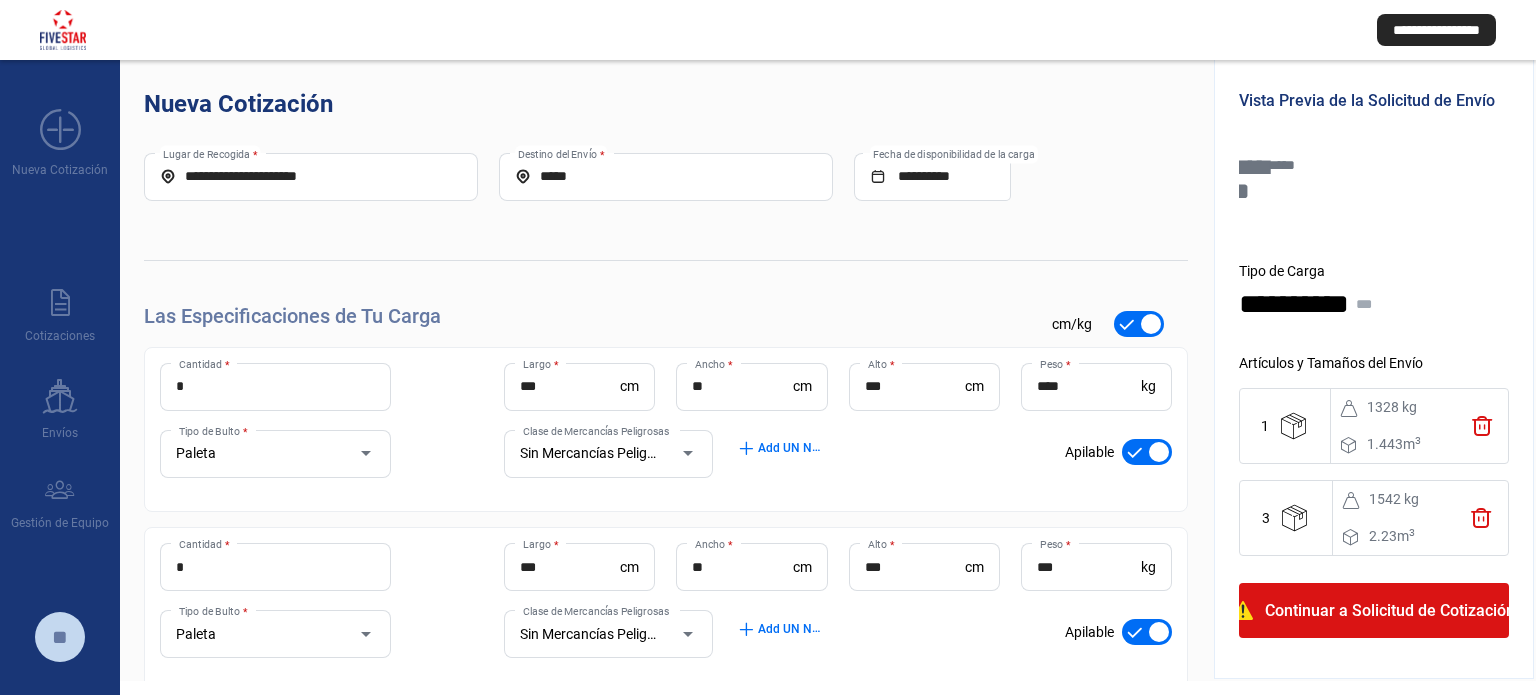 scroll, scrollTop: 11, scrollLeft: 0, axis: vertical 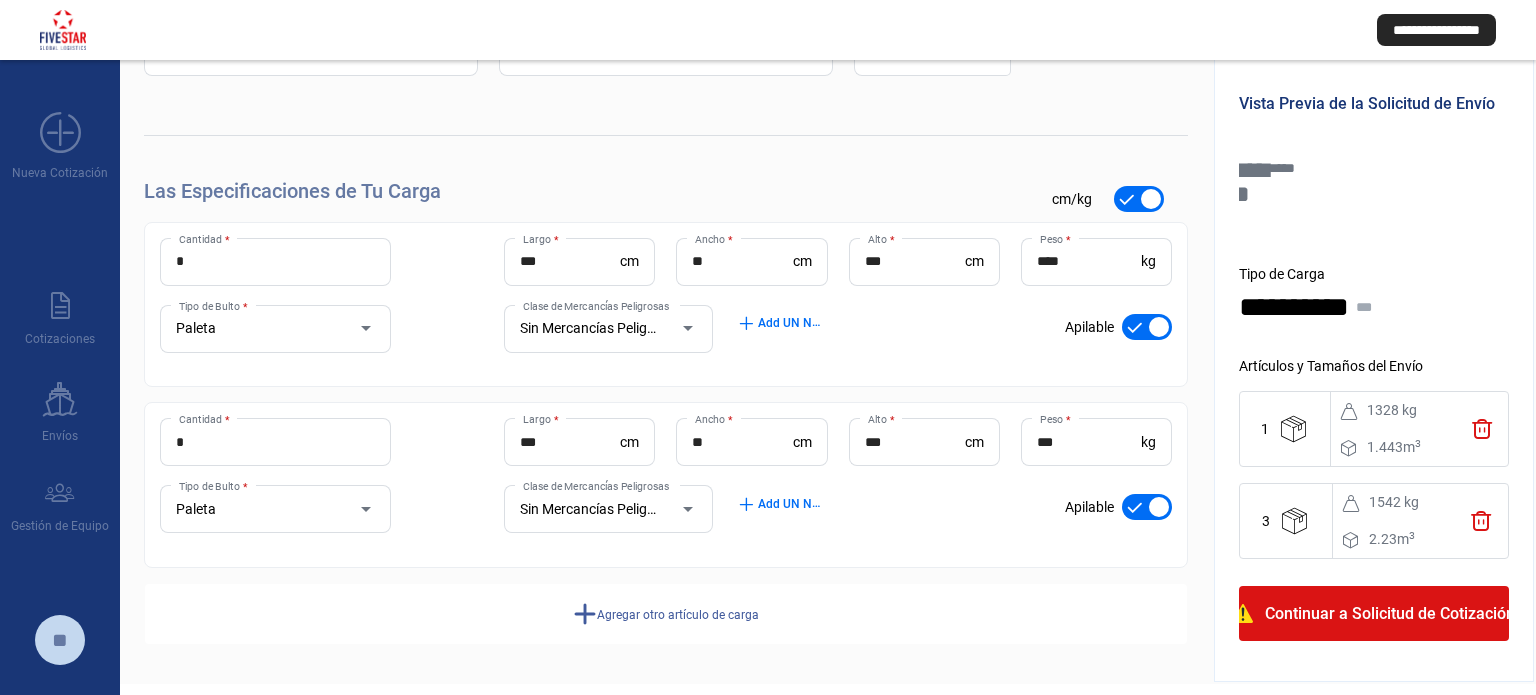 click on "**********" at bounding box center [1374, 365] 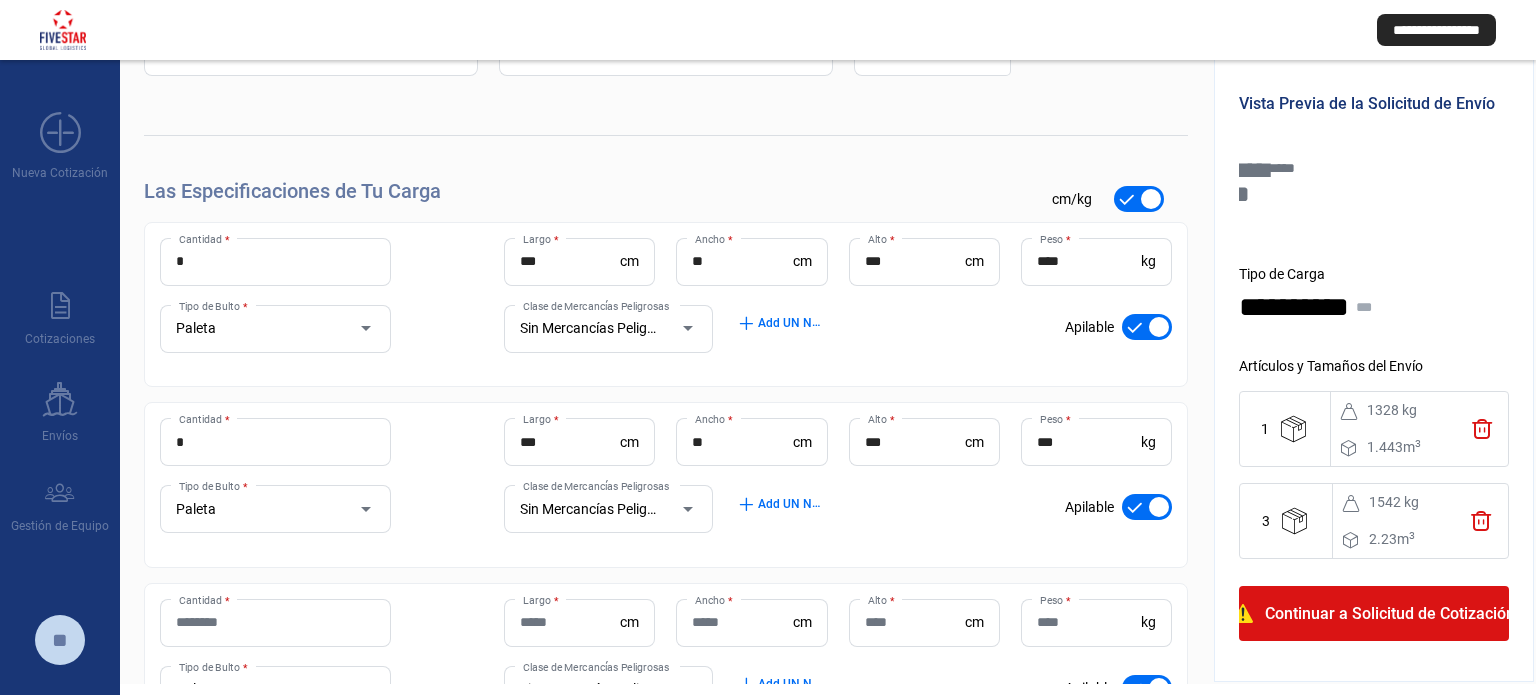 click on "Cantidad *" at bounding box center (275, 622) 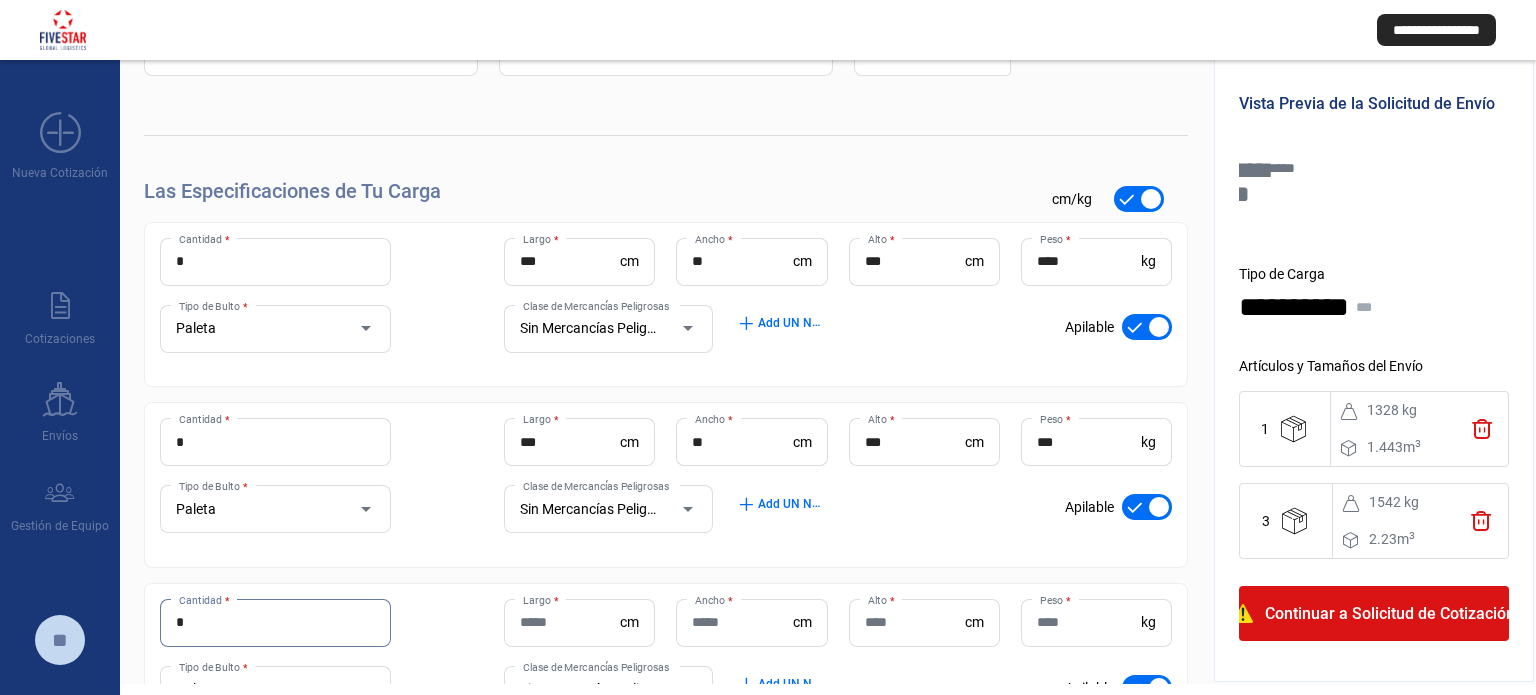type on "*" 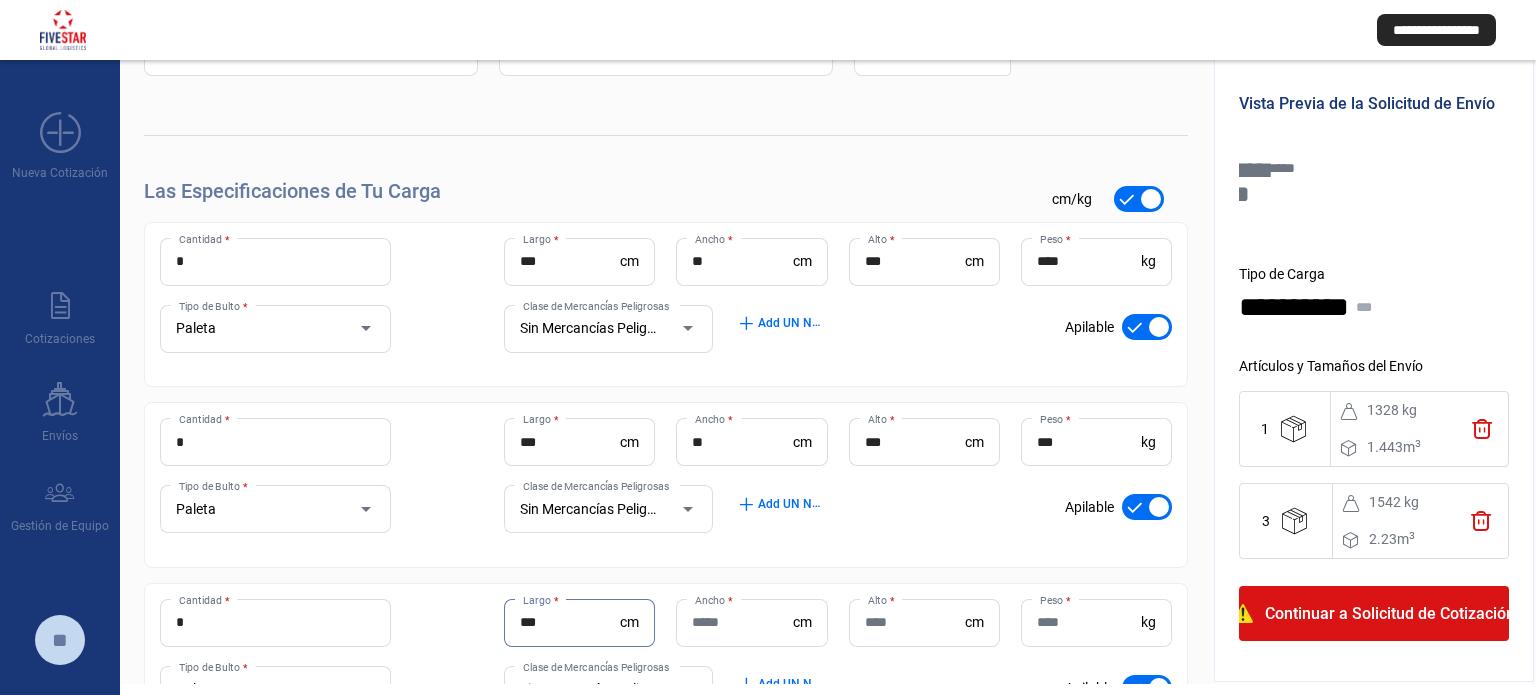 type on "***" 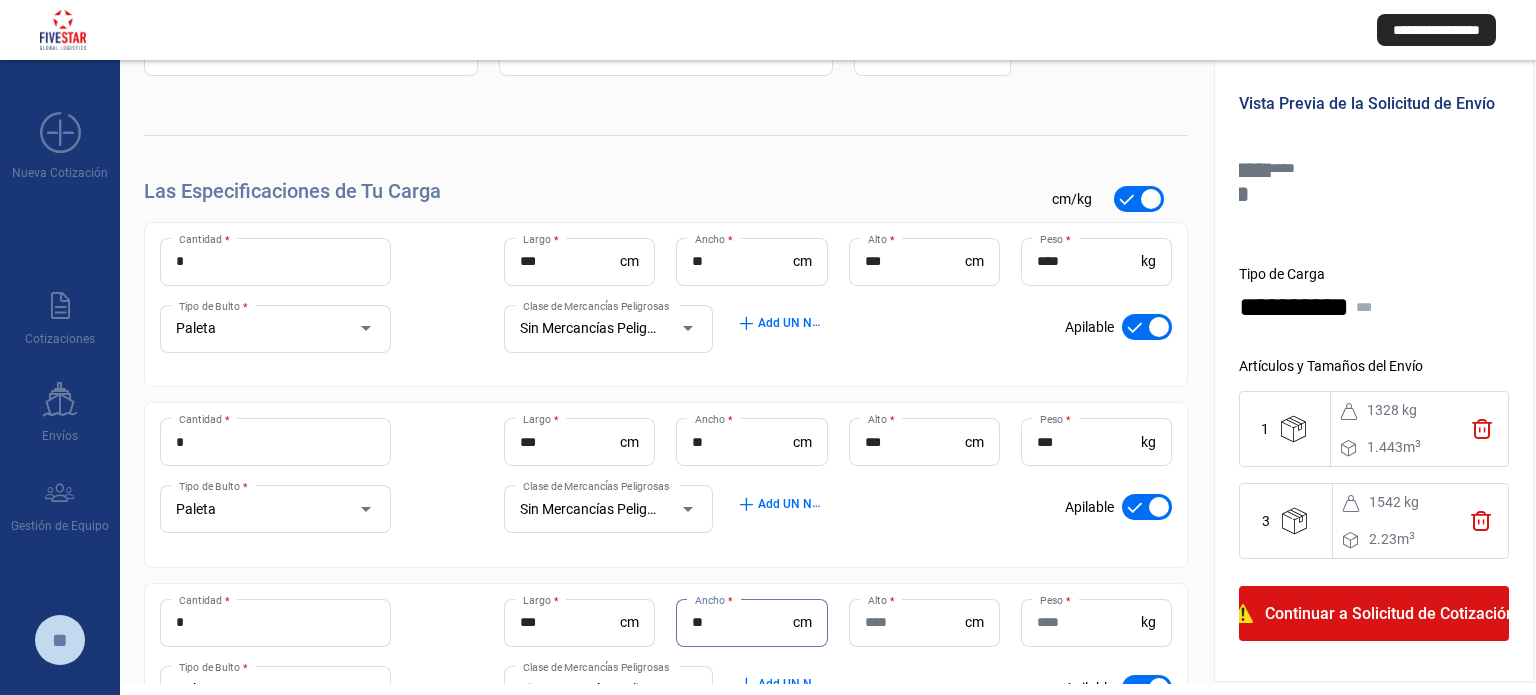 type on "**" 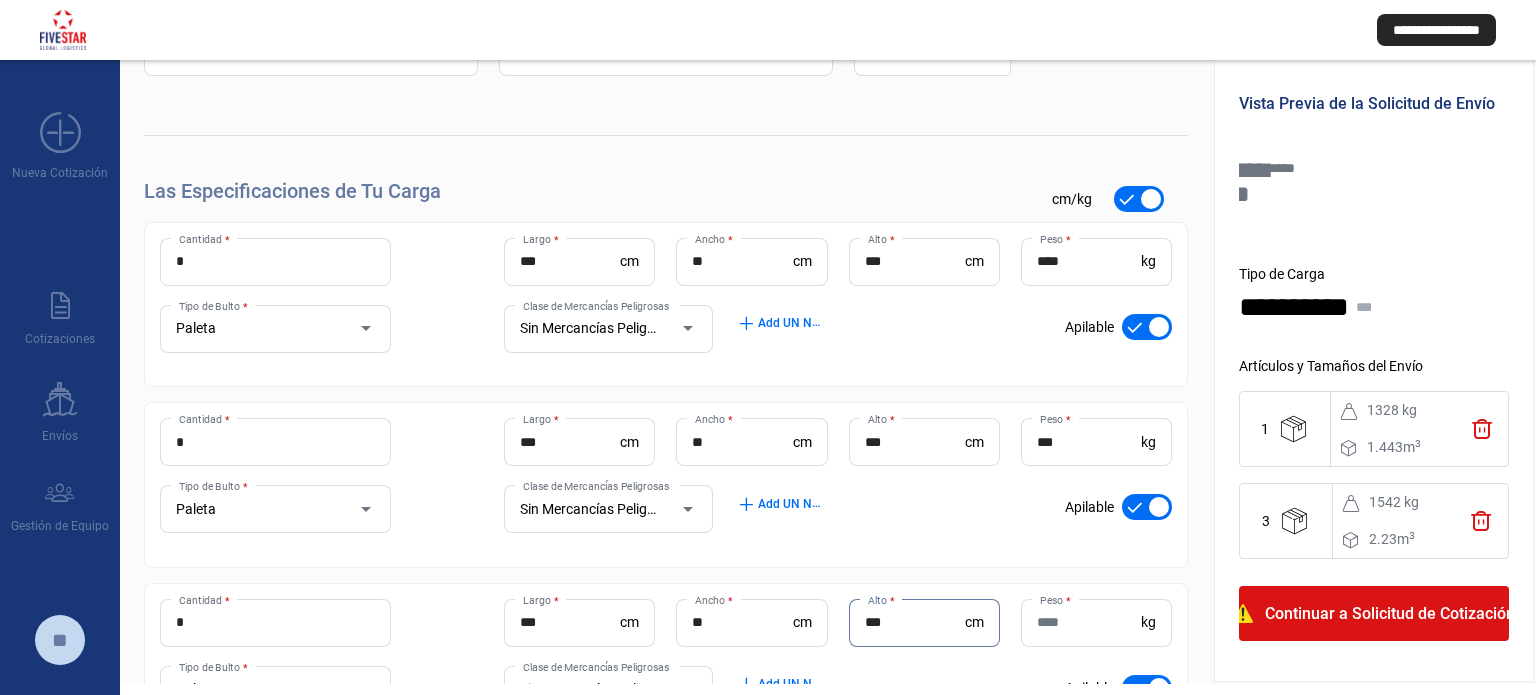 type on "***" 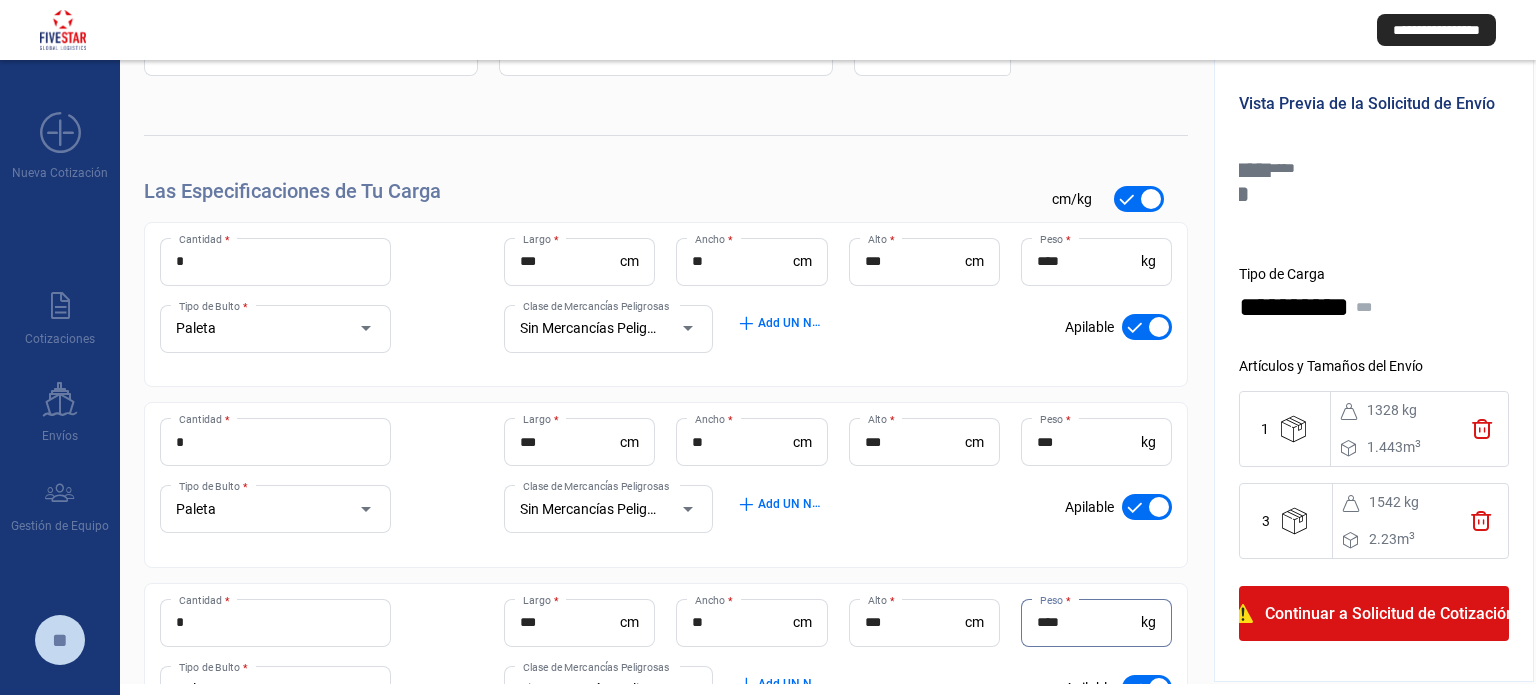 scroll, scrollTop: 167, scrollLeft: 0, axis: vertical 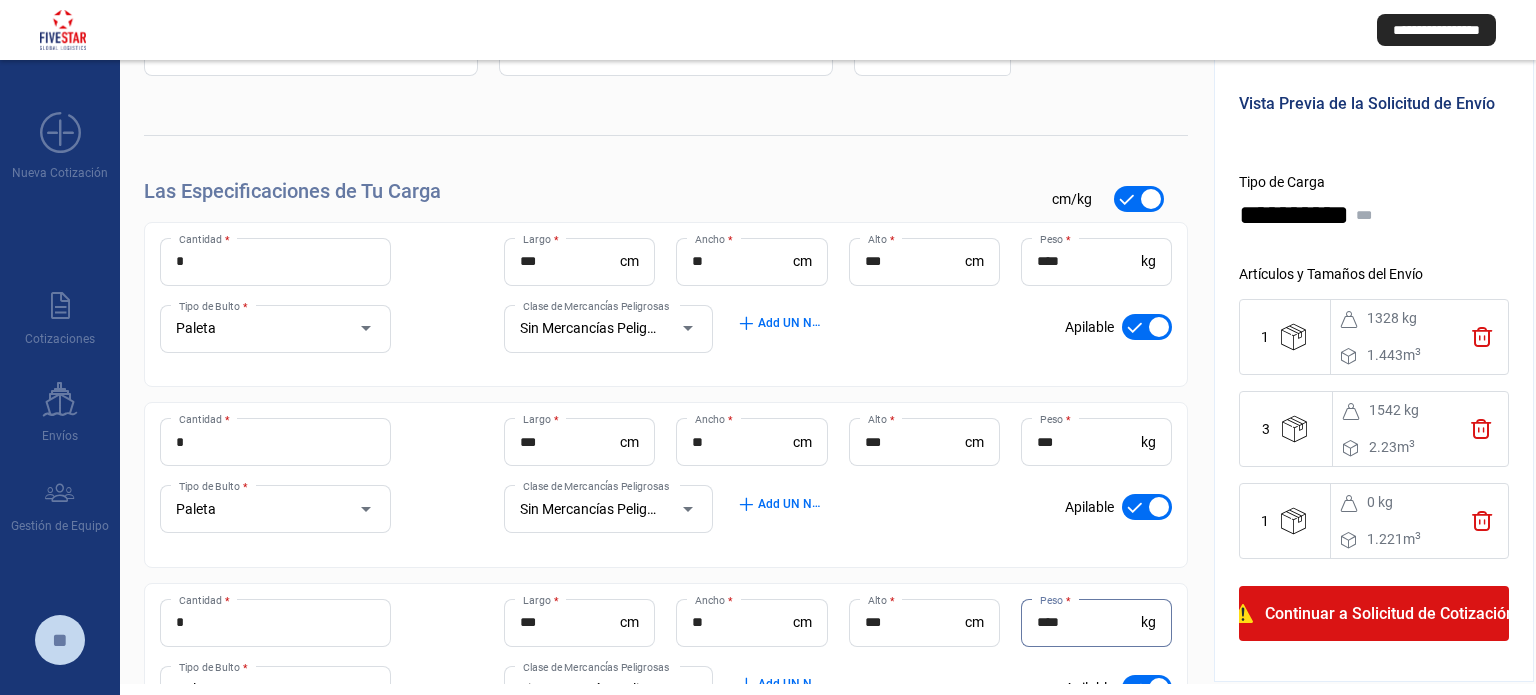 type on "****" 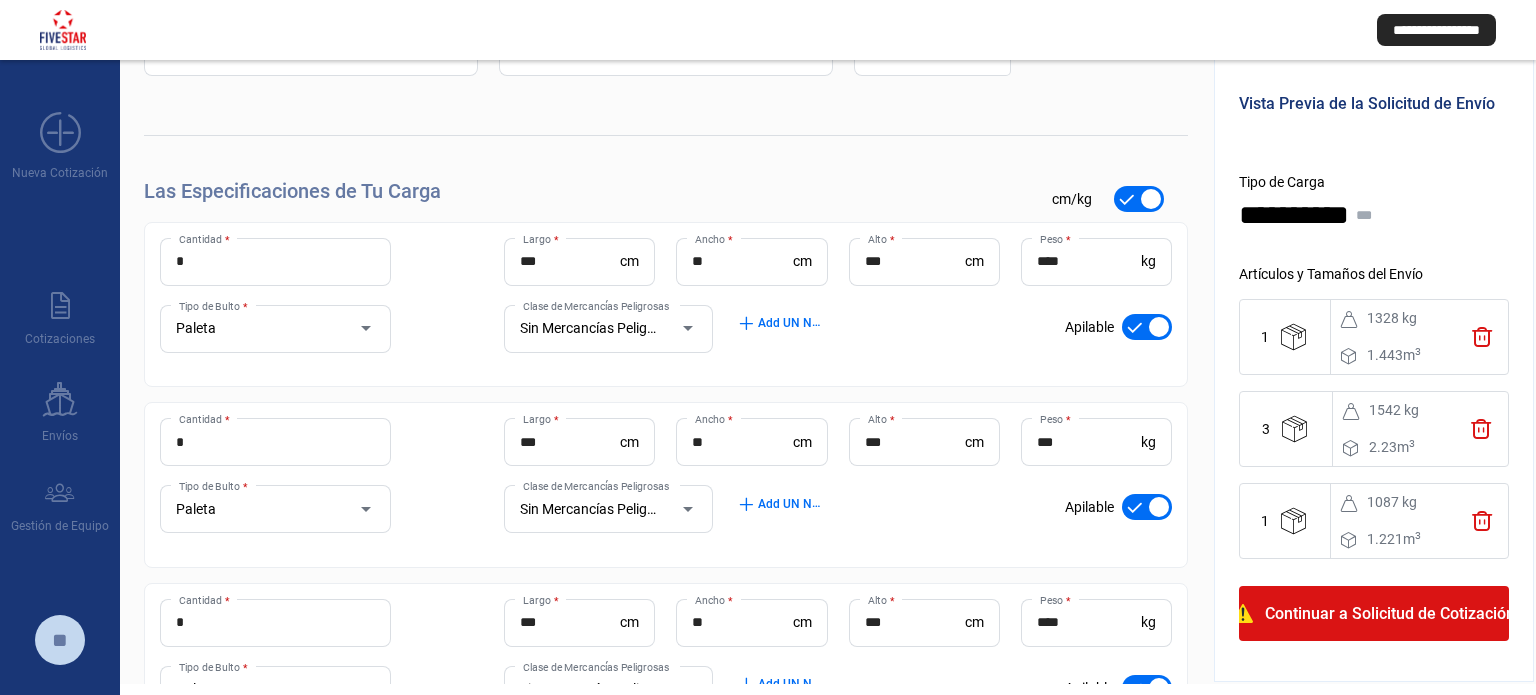 click on "Continuar a Solicitud de Cotización" at bounding box center [1390, 614] 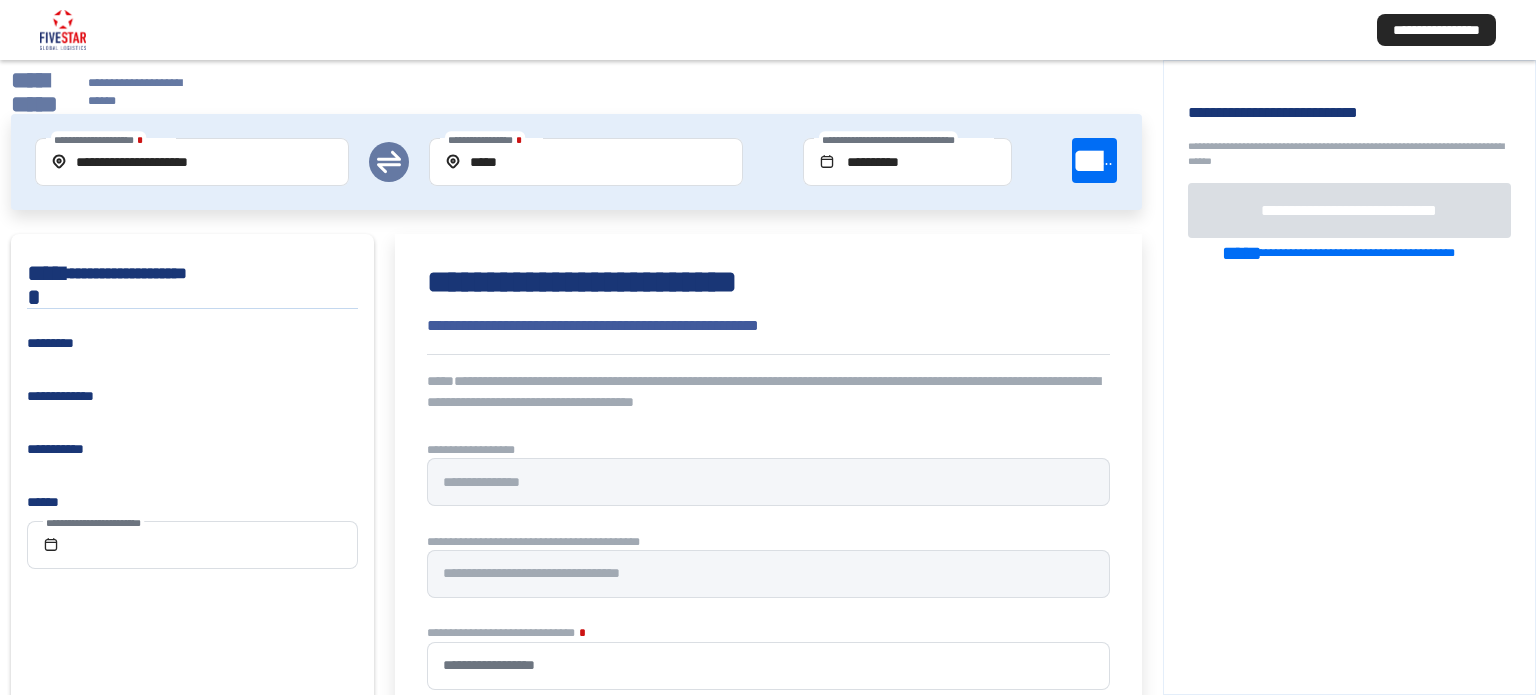 scroll, scrollTop: 0, scrollLeft: 0, axis: both 